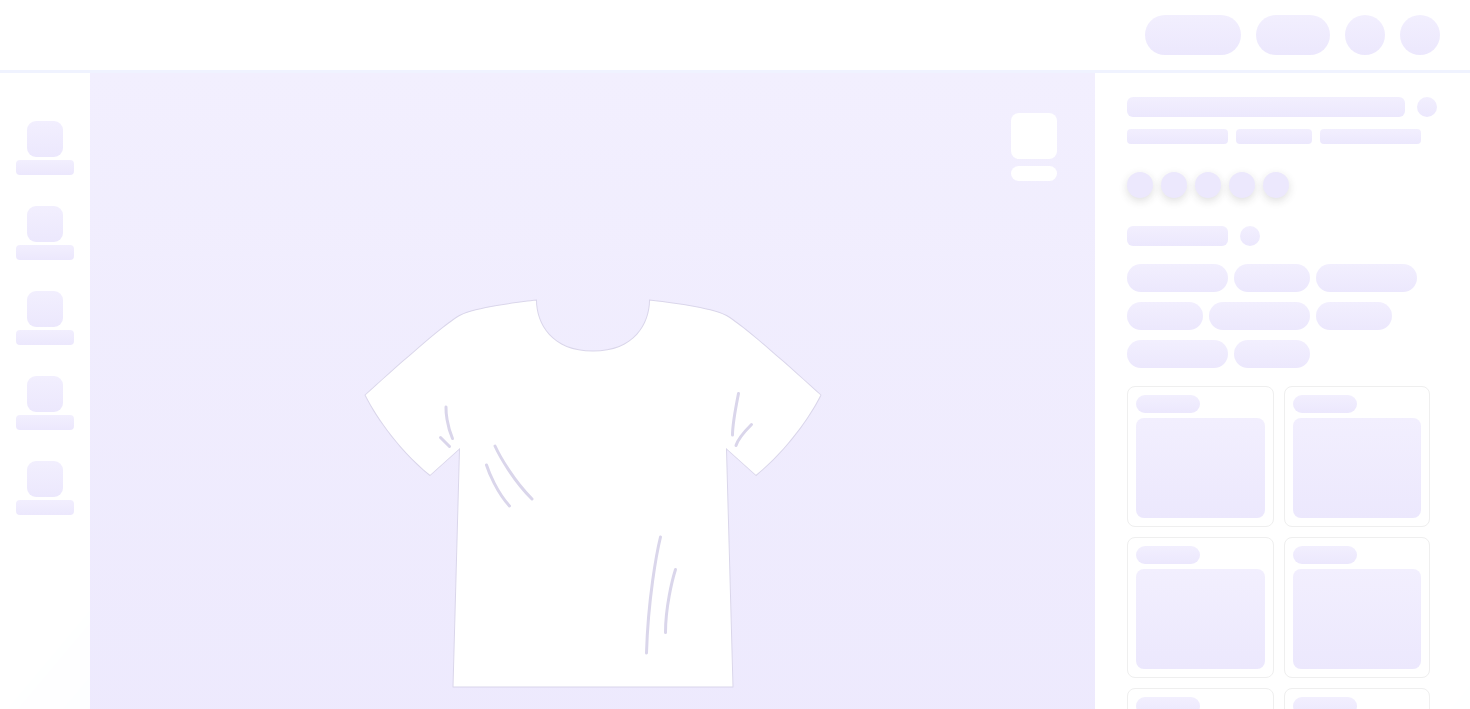 scroll, scrollTop: 0, scrollLeft: 0, axis: both 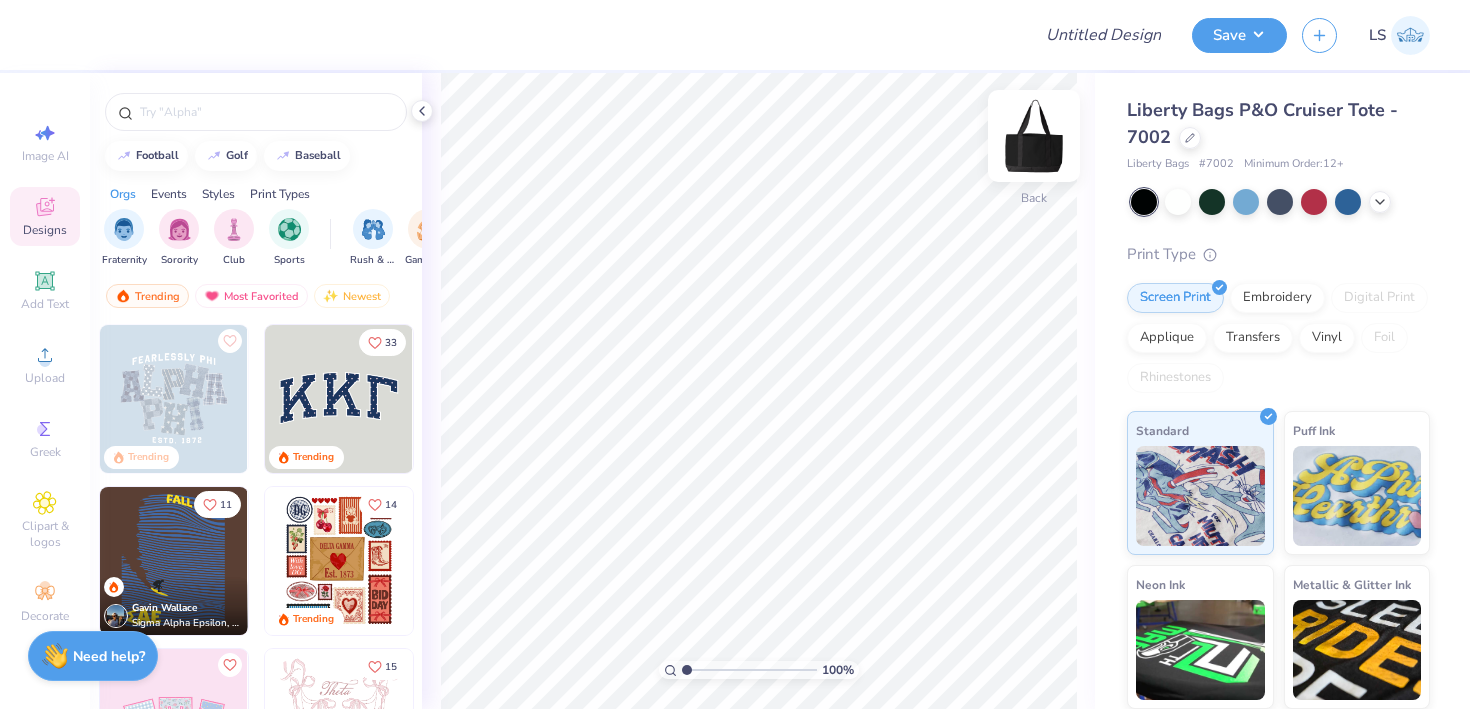 click at bounding box center (1034, 136) 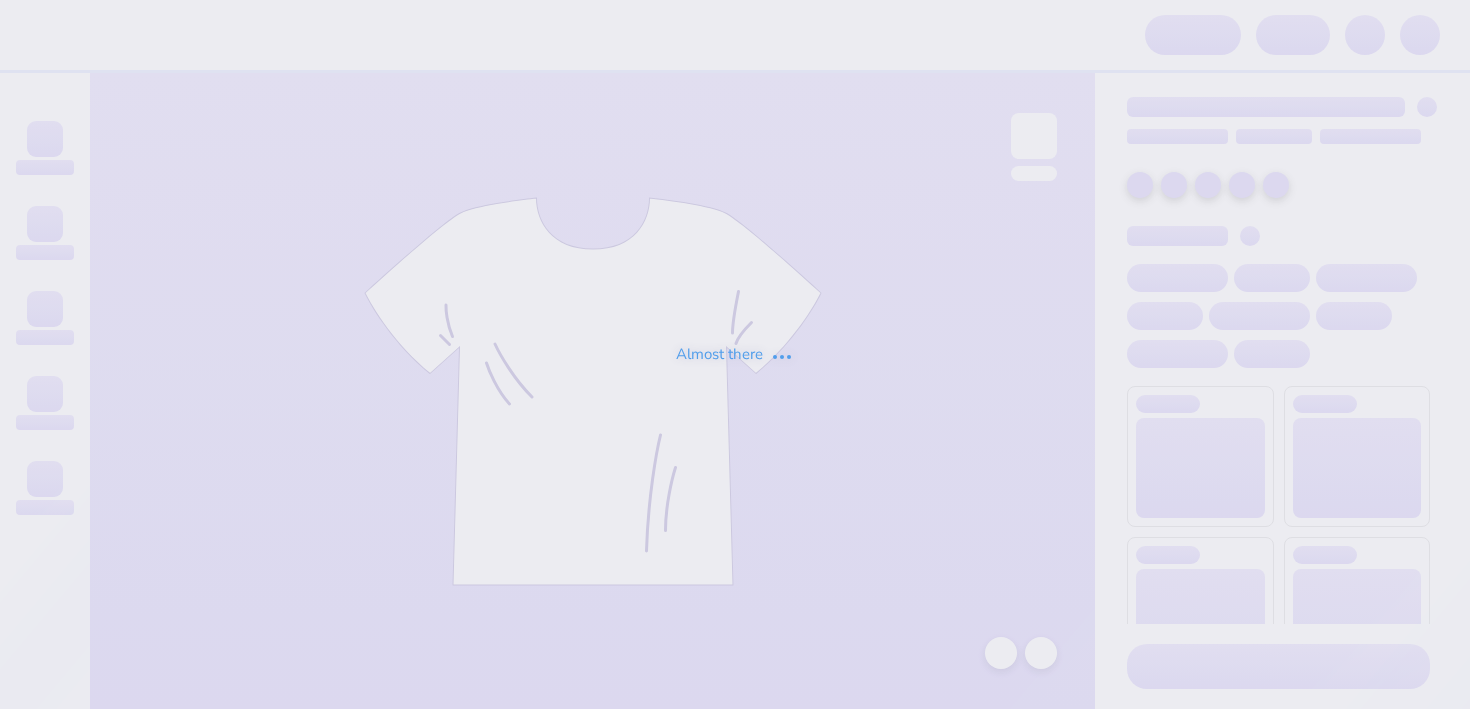 scroll, scrollTop: 0, scrollLeft: 0, axis: both 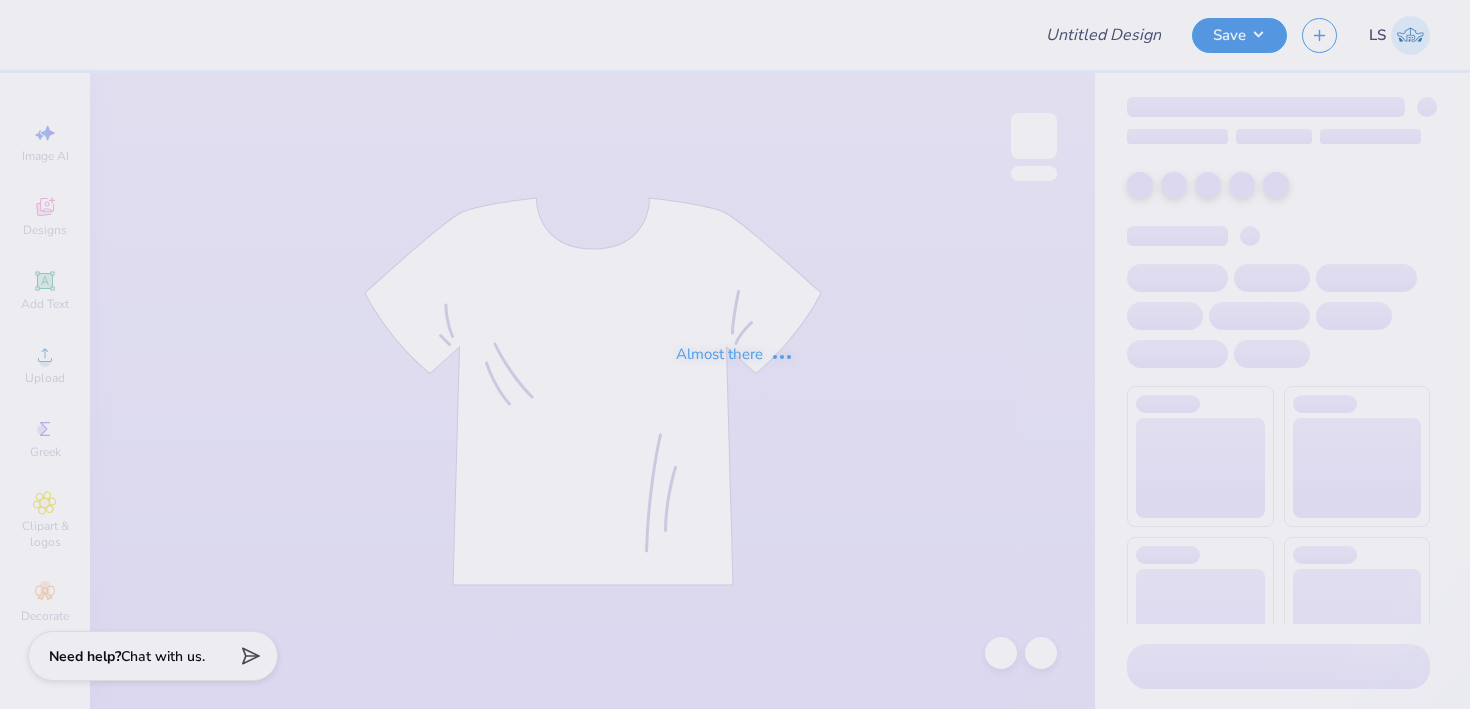 type on "Tote Bag ACTC" 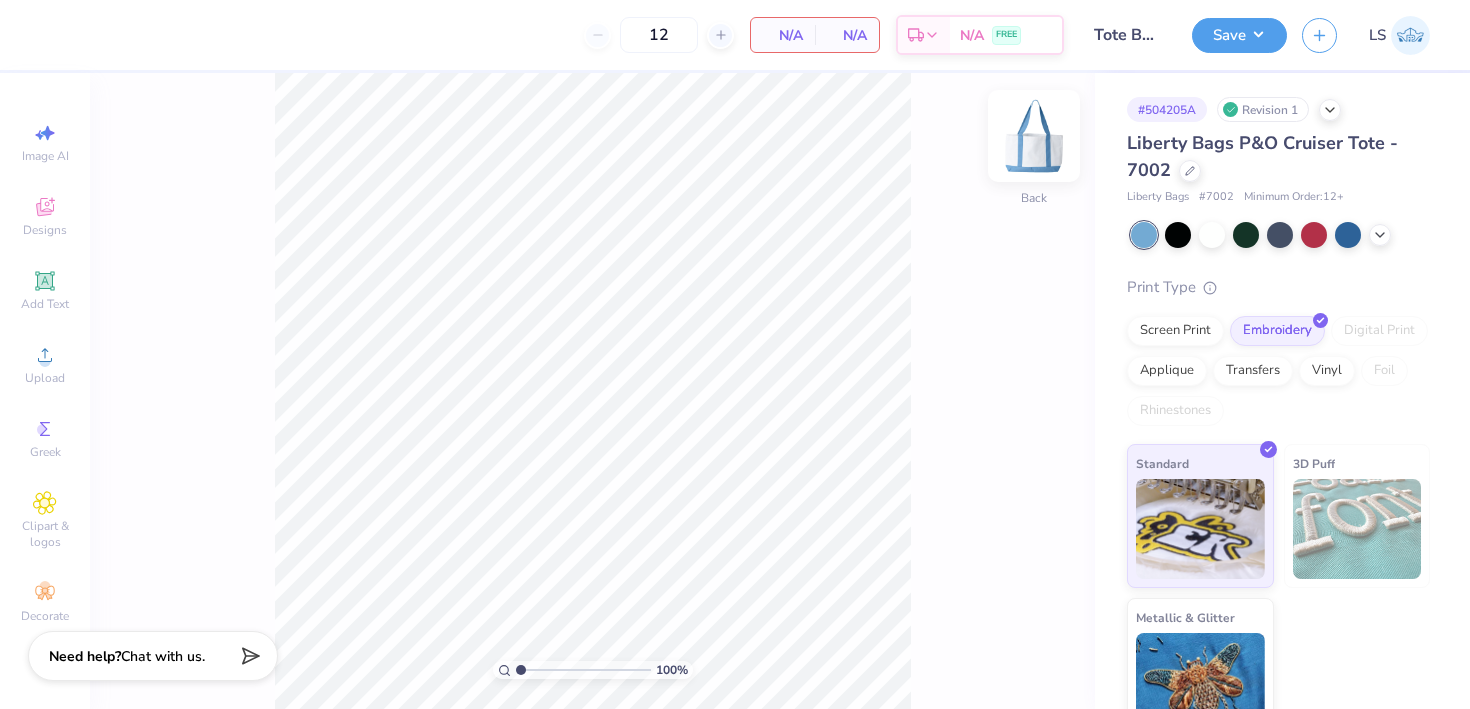 click at bounding box center (1034, 136) 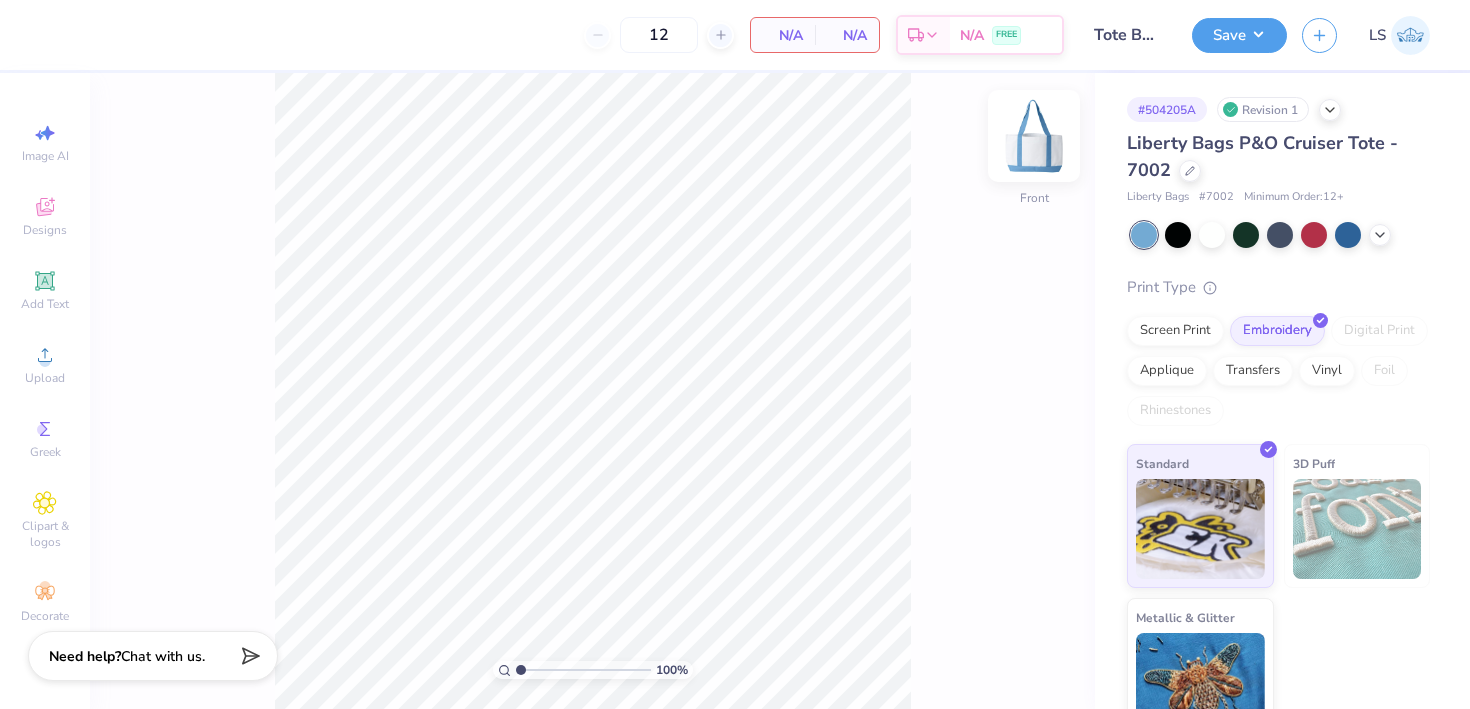 click at bounding box center (1034, 136) 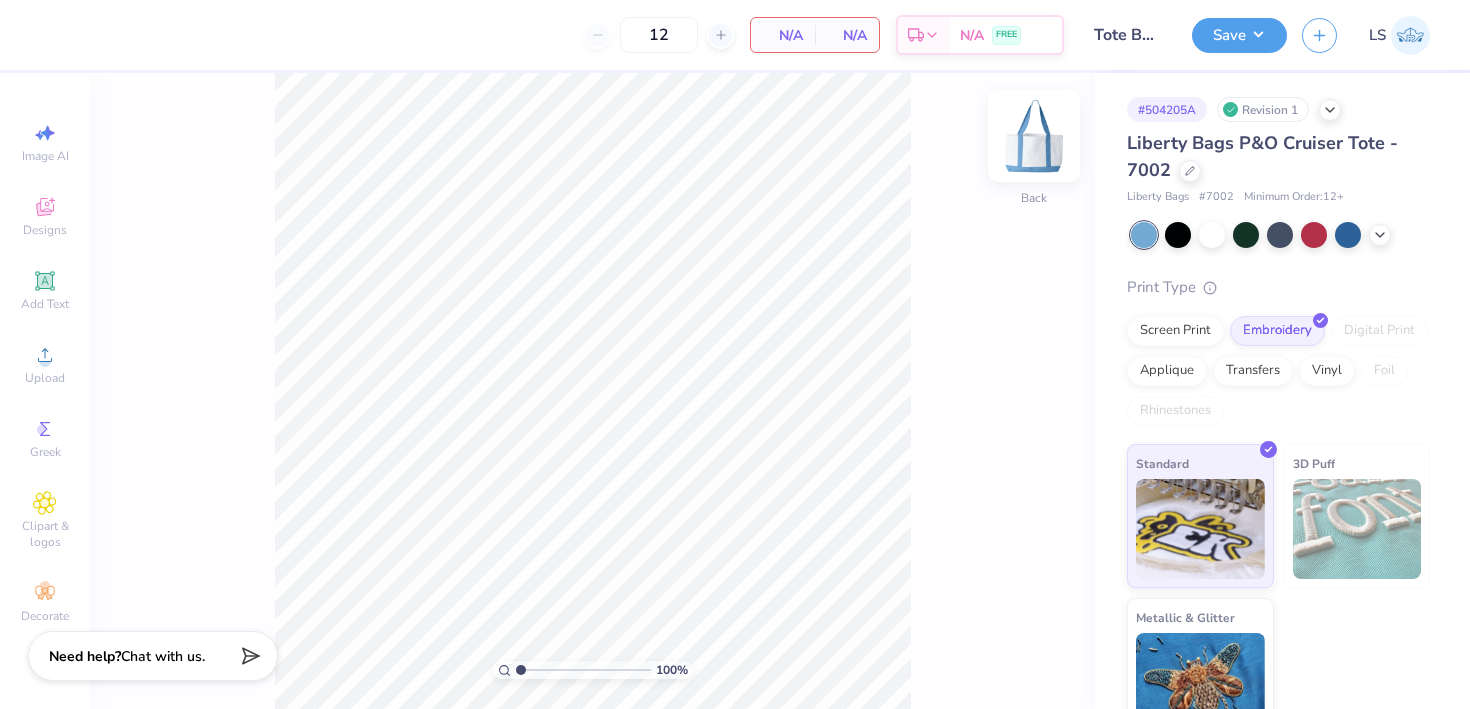 click at bounding box center [1034, 136] 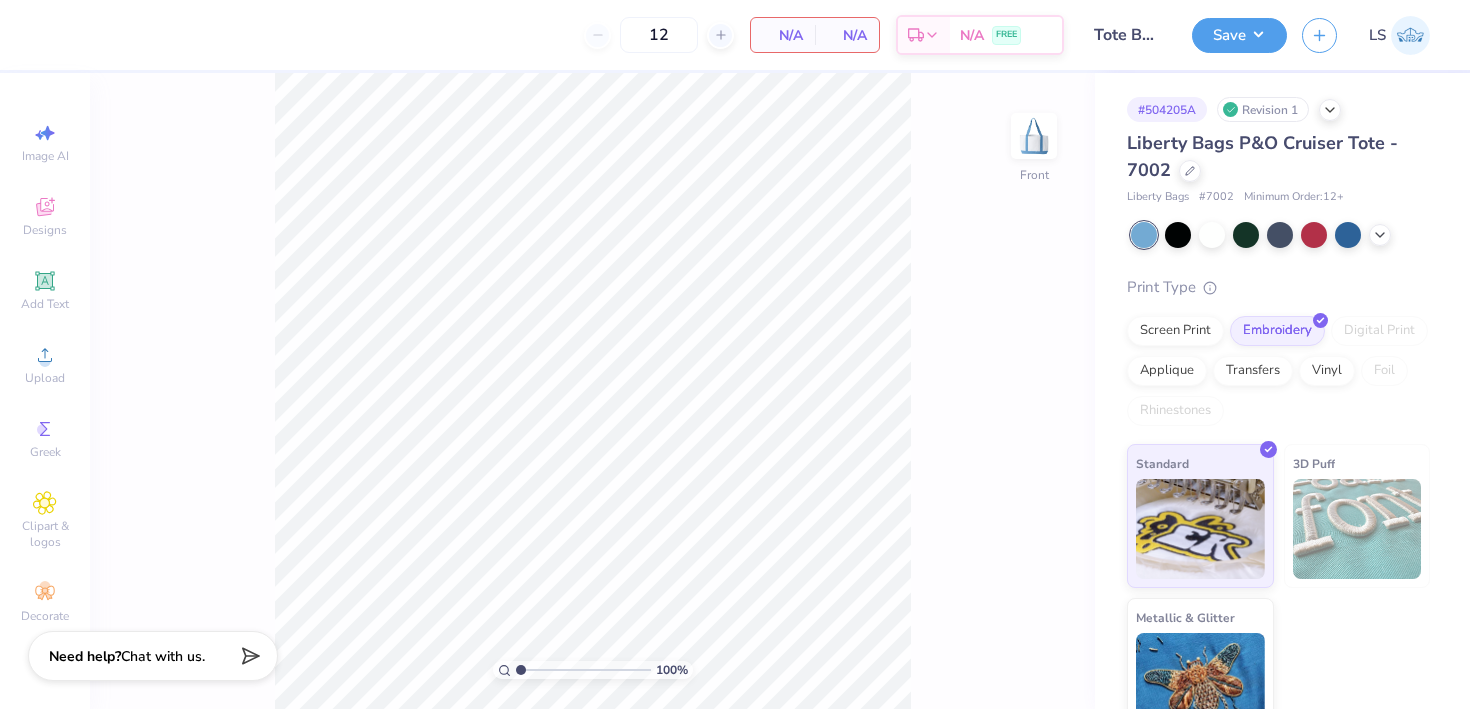 click at bounding box center [1034, 136] 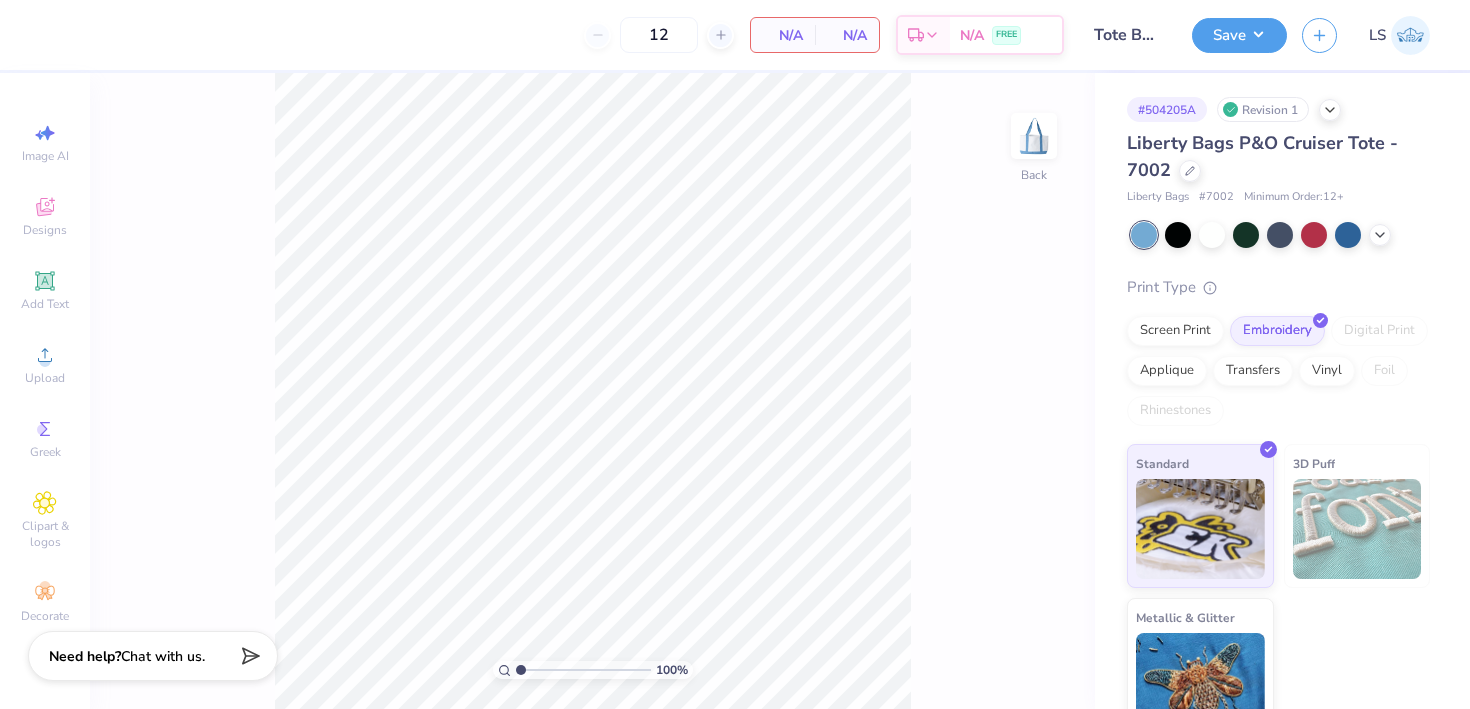 click at bounding box center (1034, 136) 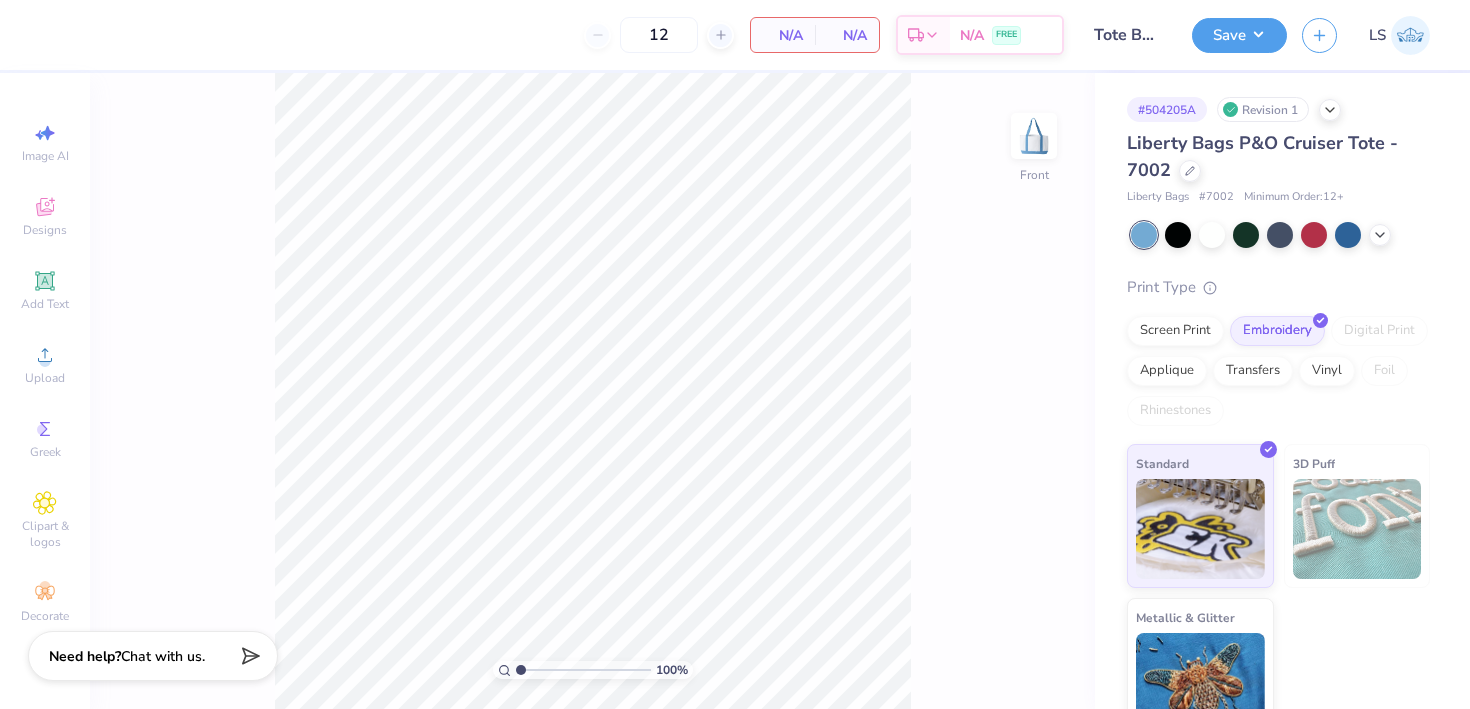 click at bounding box center [1034, 136] 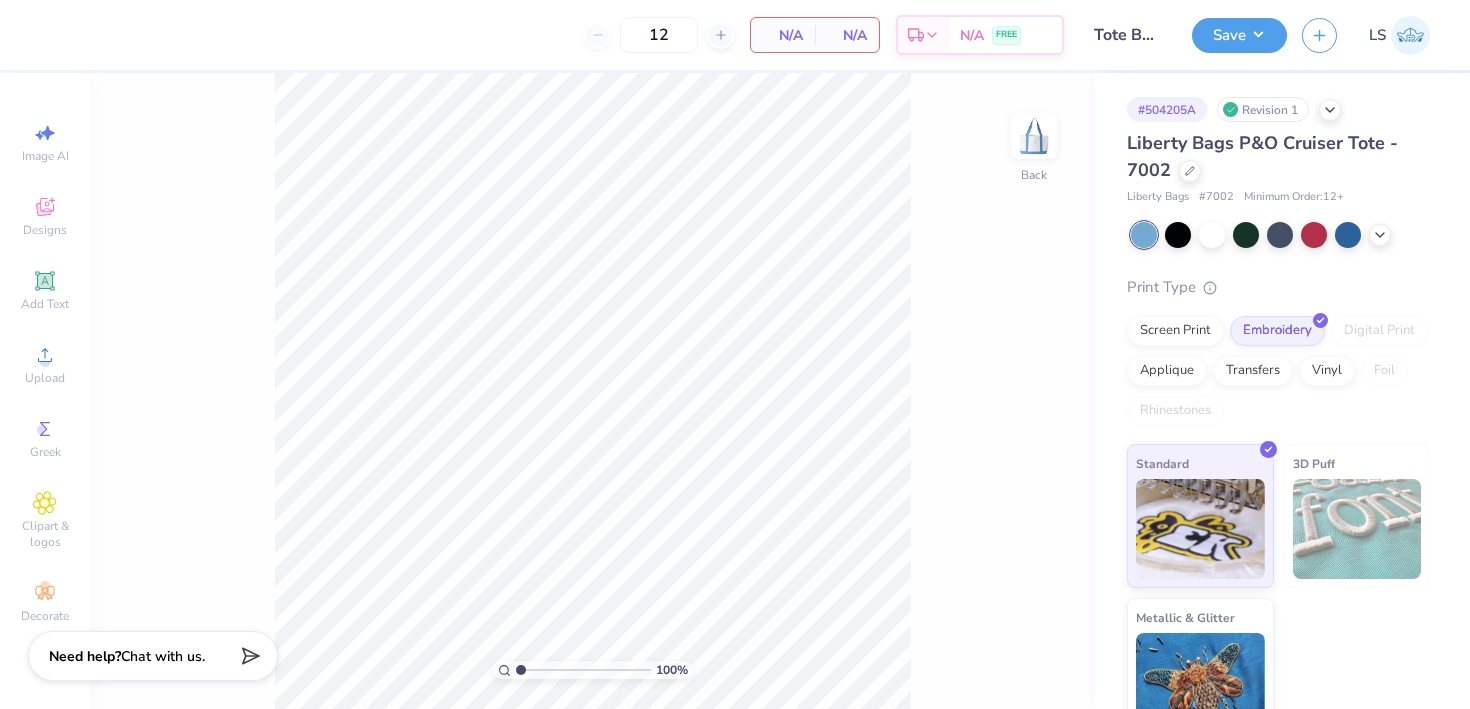 click at bounding box center [1034, 136] 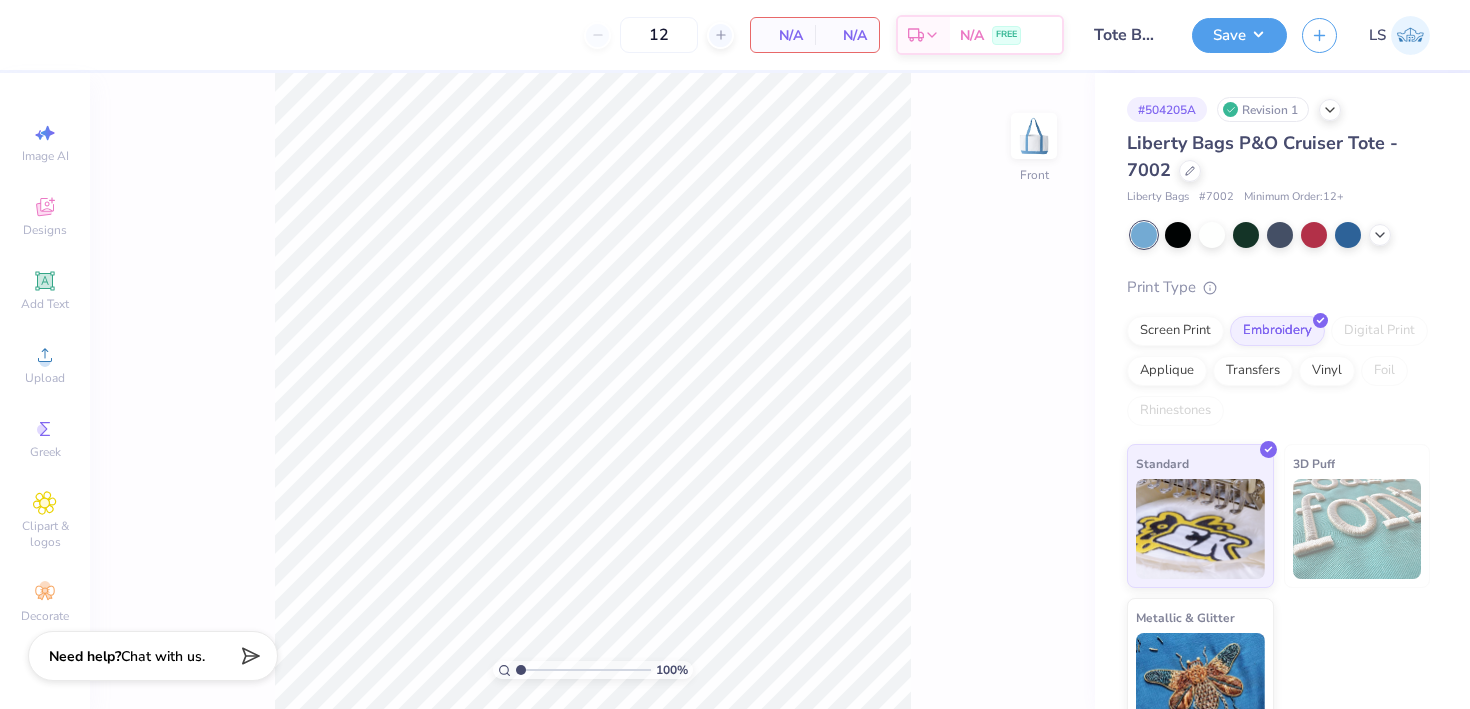 click at bounding box center (1034, 136) 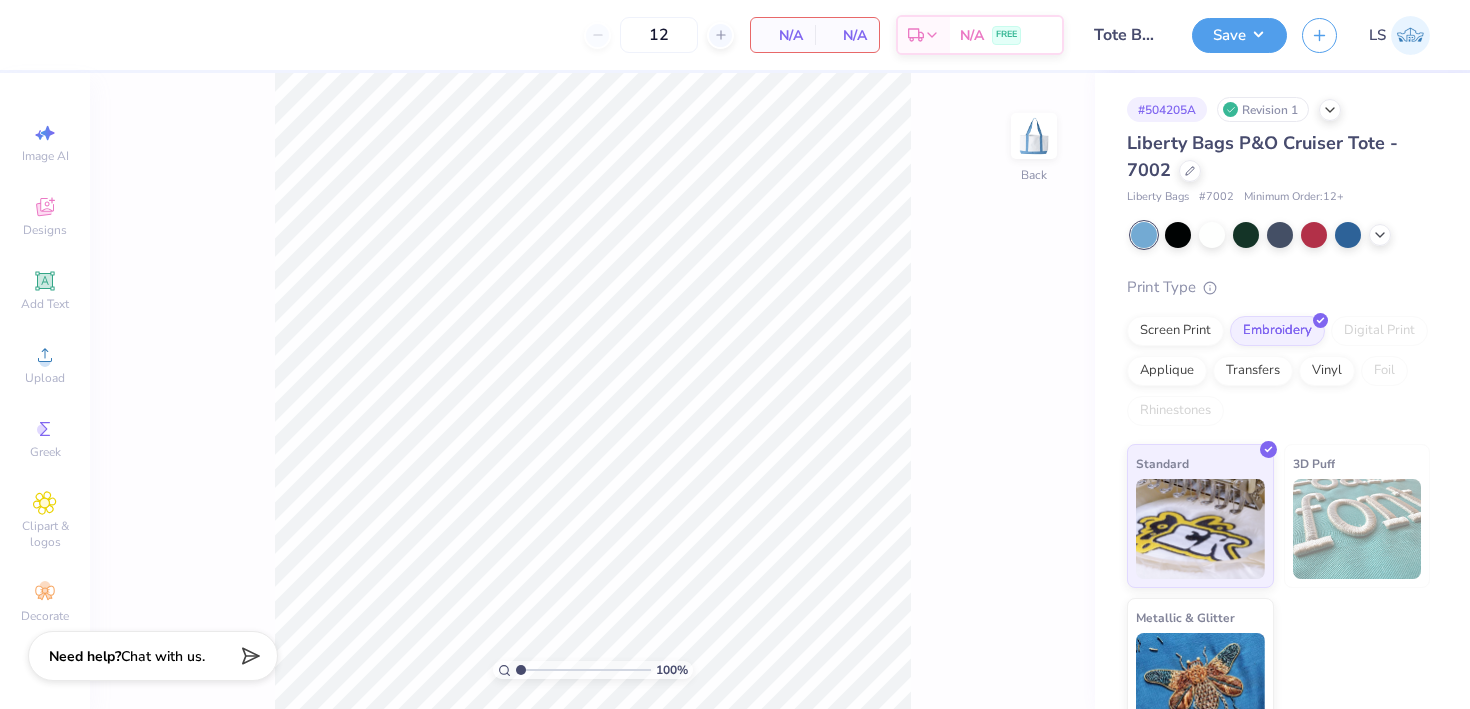 click at bounding box center (1034, 136) 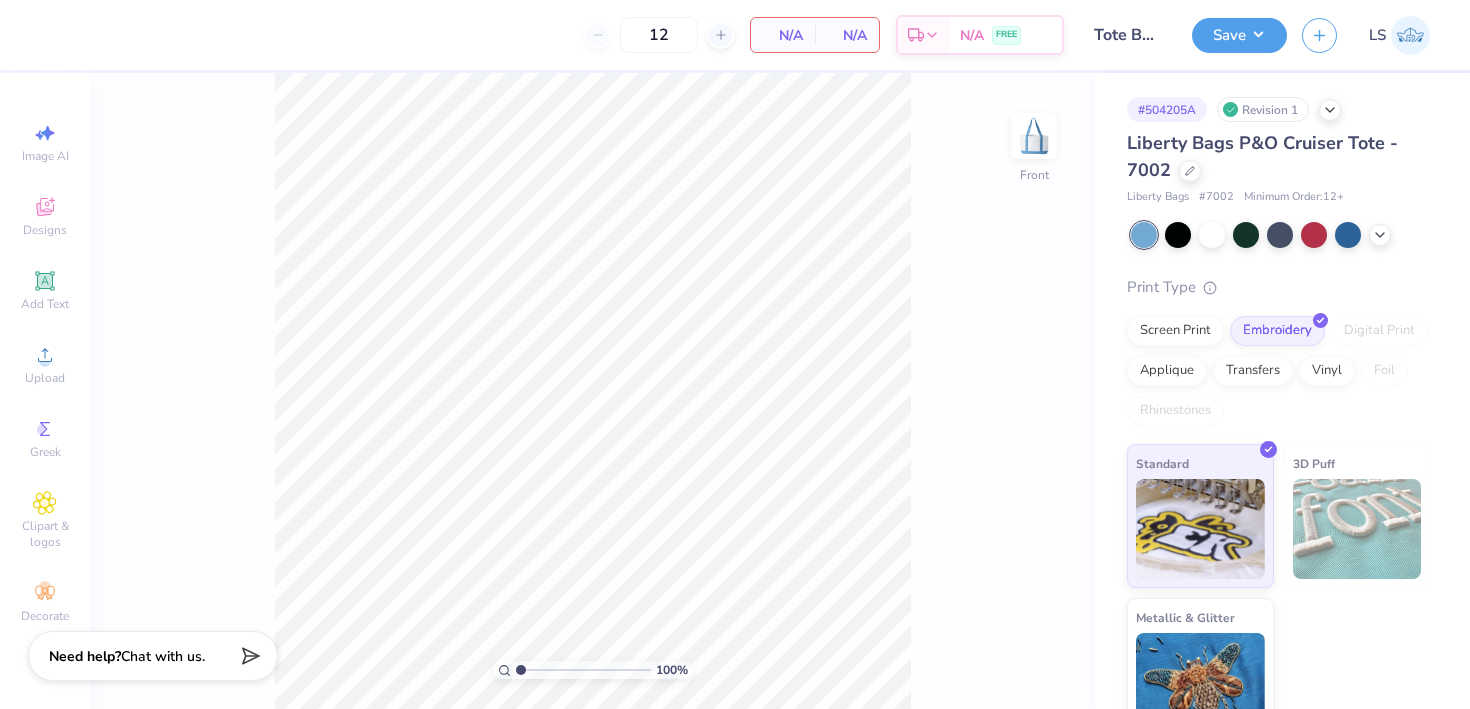 click at bounding box center (1034, 136) 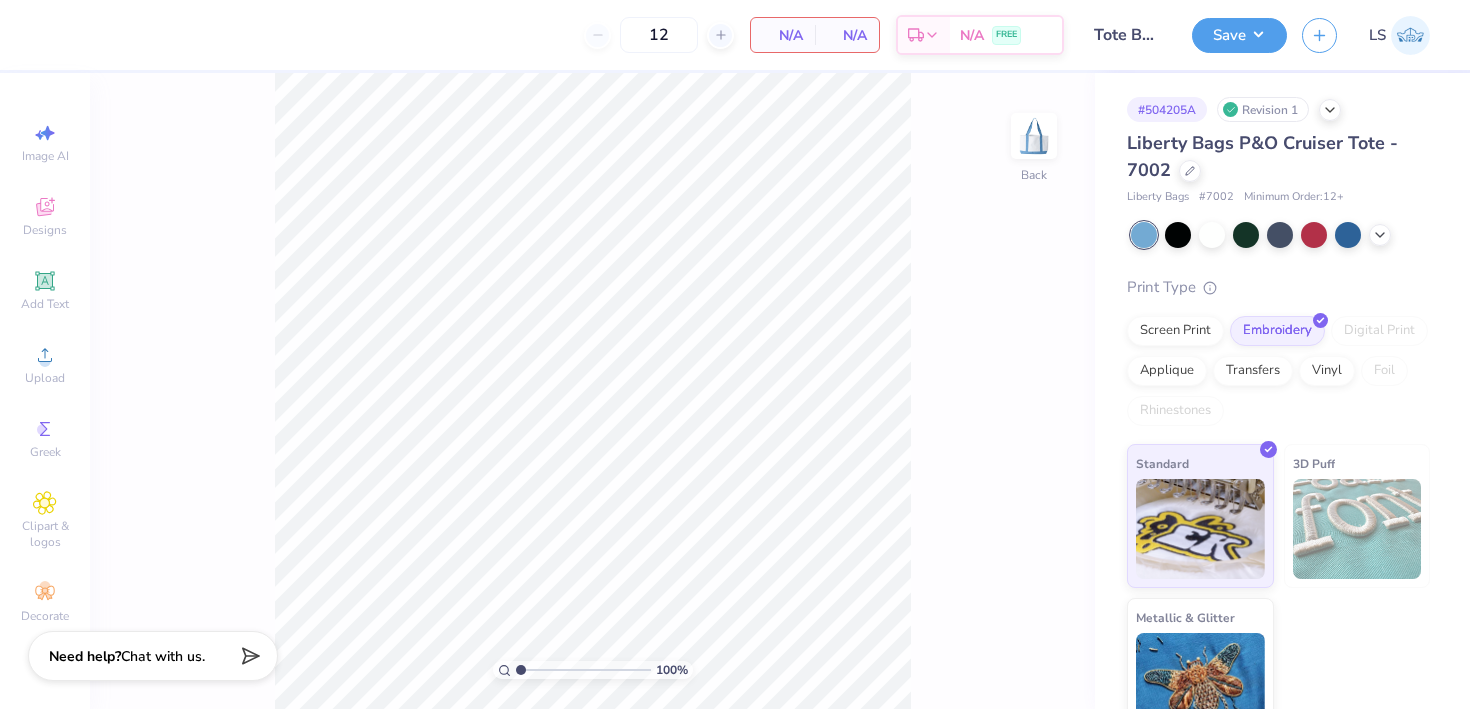 click at bounding box center (1034, 136) 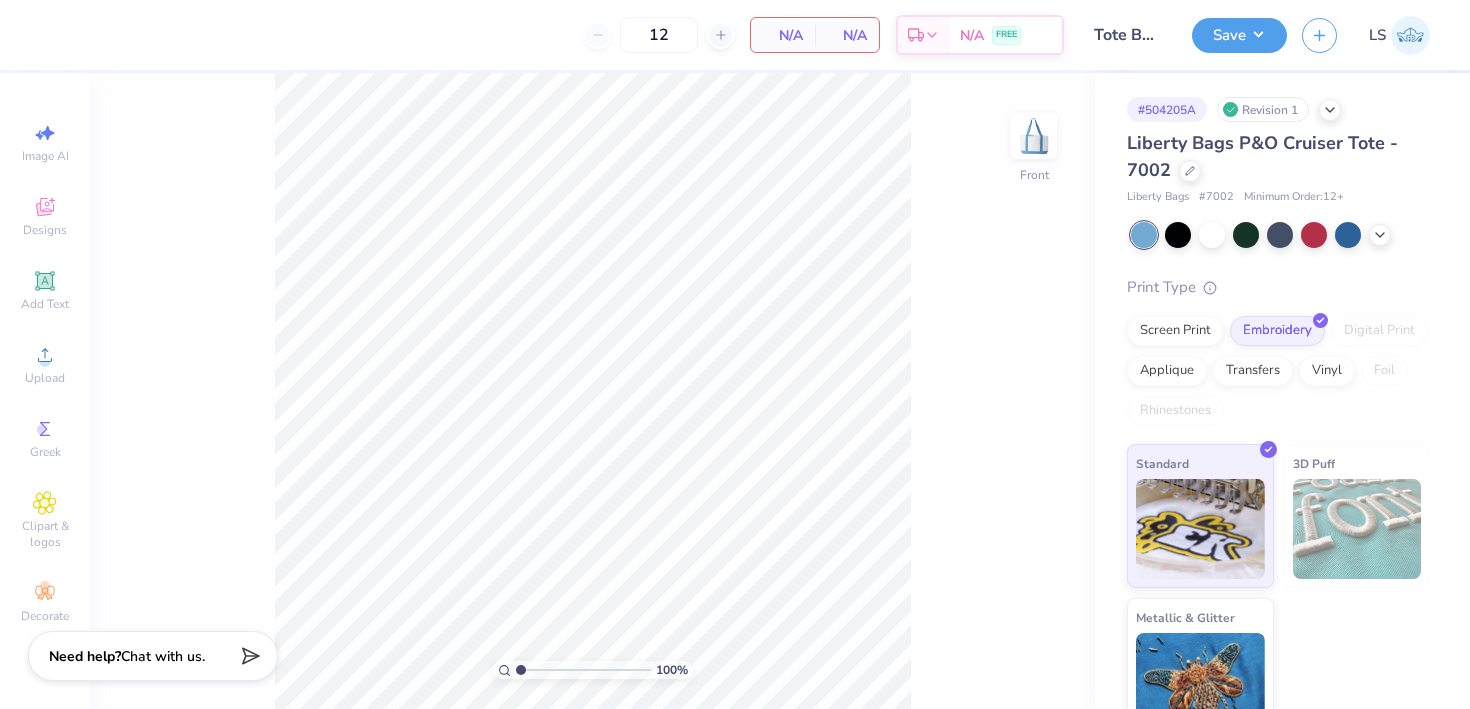 click at bounding box center [1034, 136] 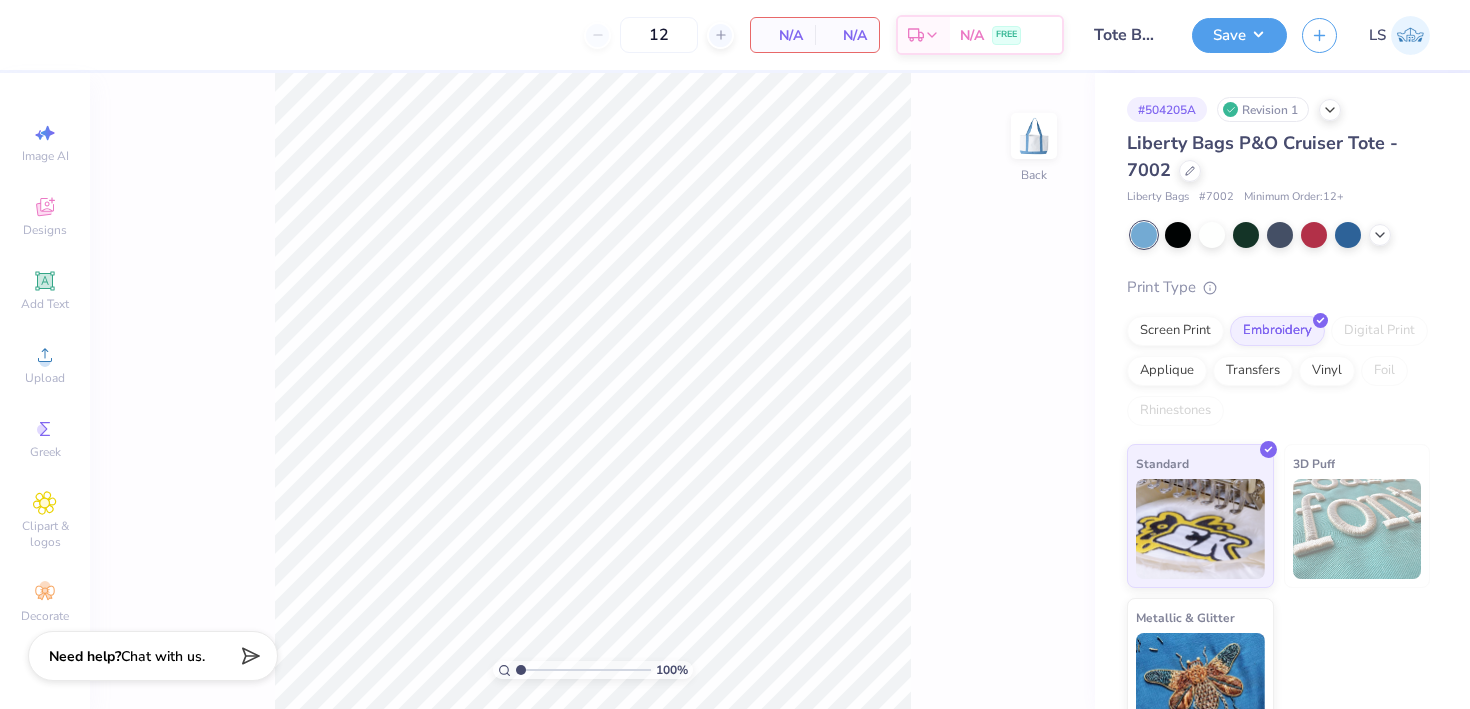 click at bounding box center [1034, 136] 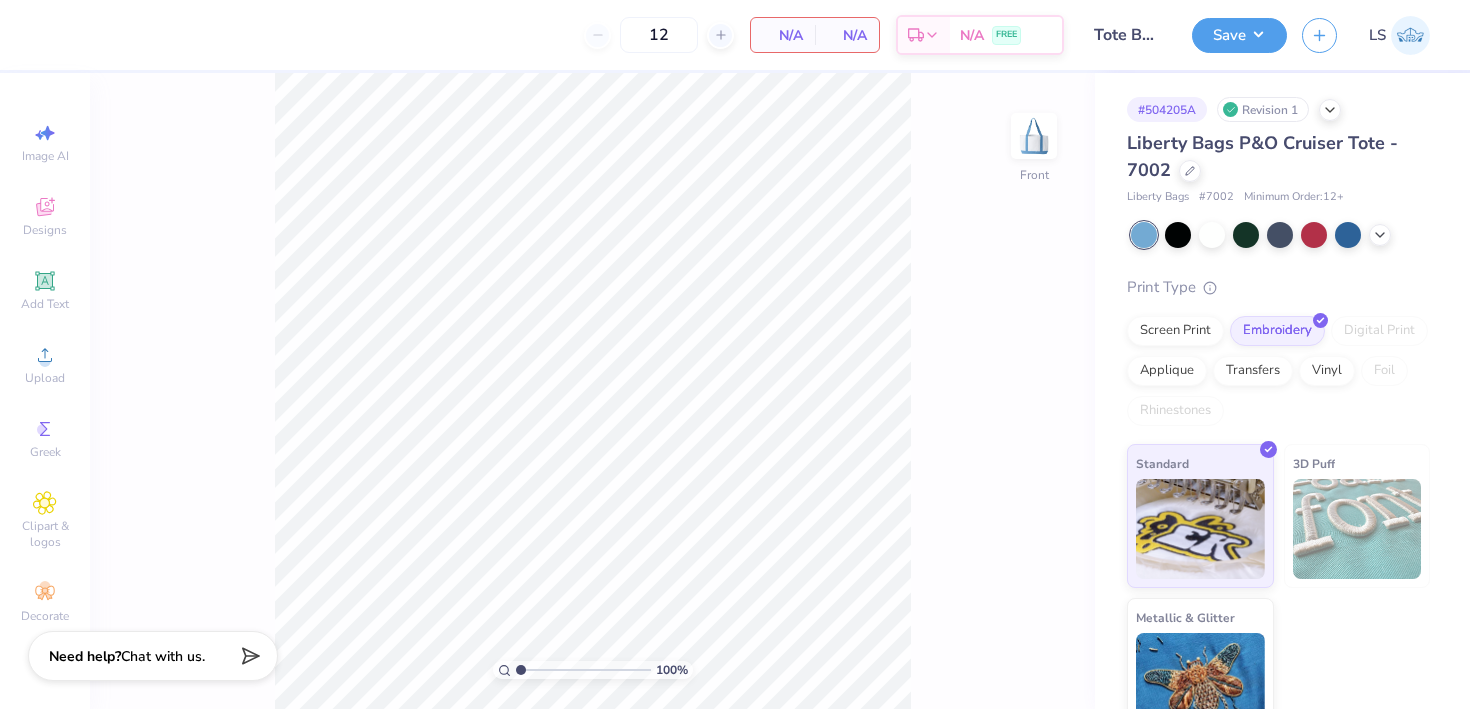 click at bounding box center (1034, 136) 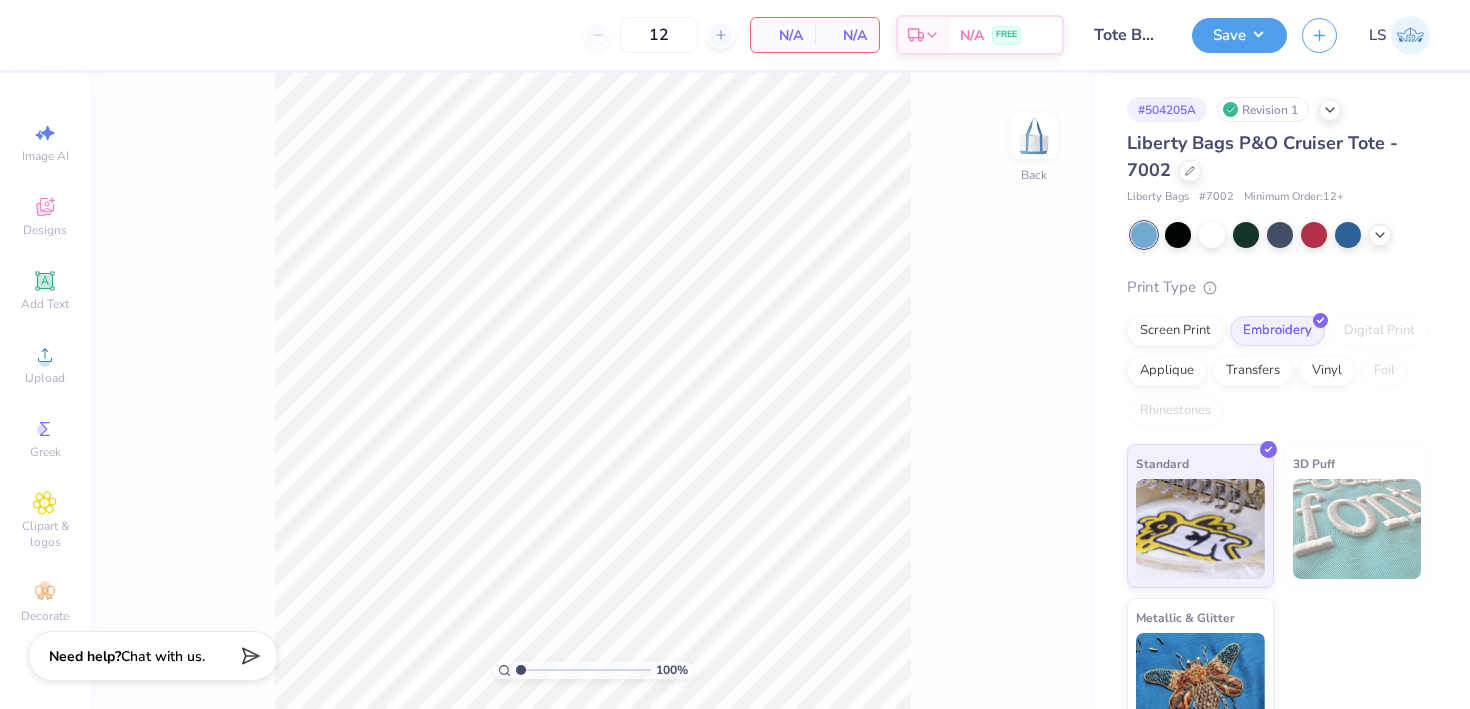 click at bounding box center [1034, 136] 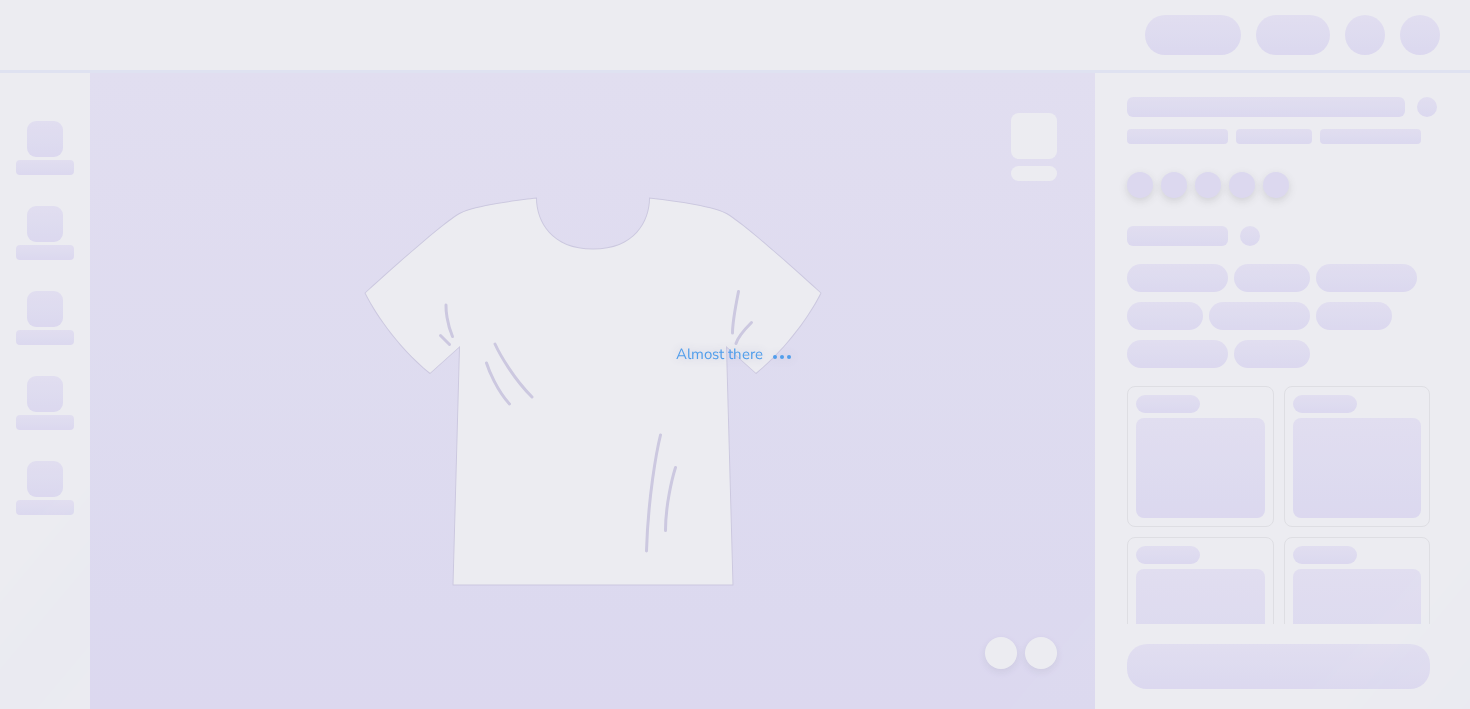 scroll, scrollTop: 0, scrollLeft: 0, axis: both 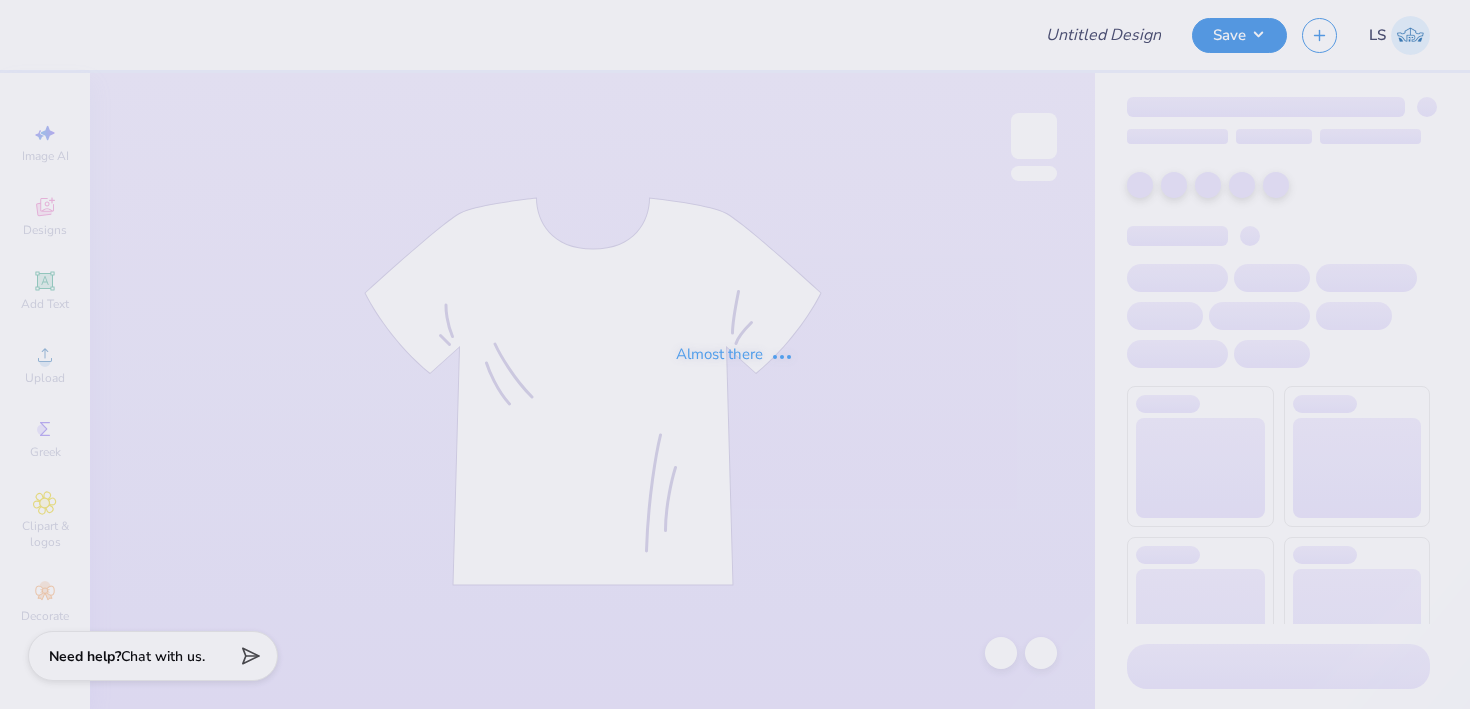 type on "Tote Bag ACTC" 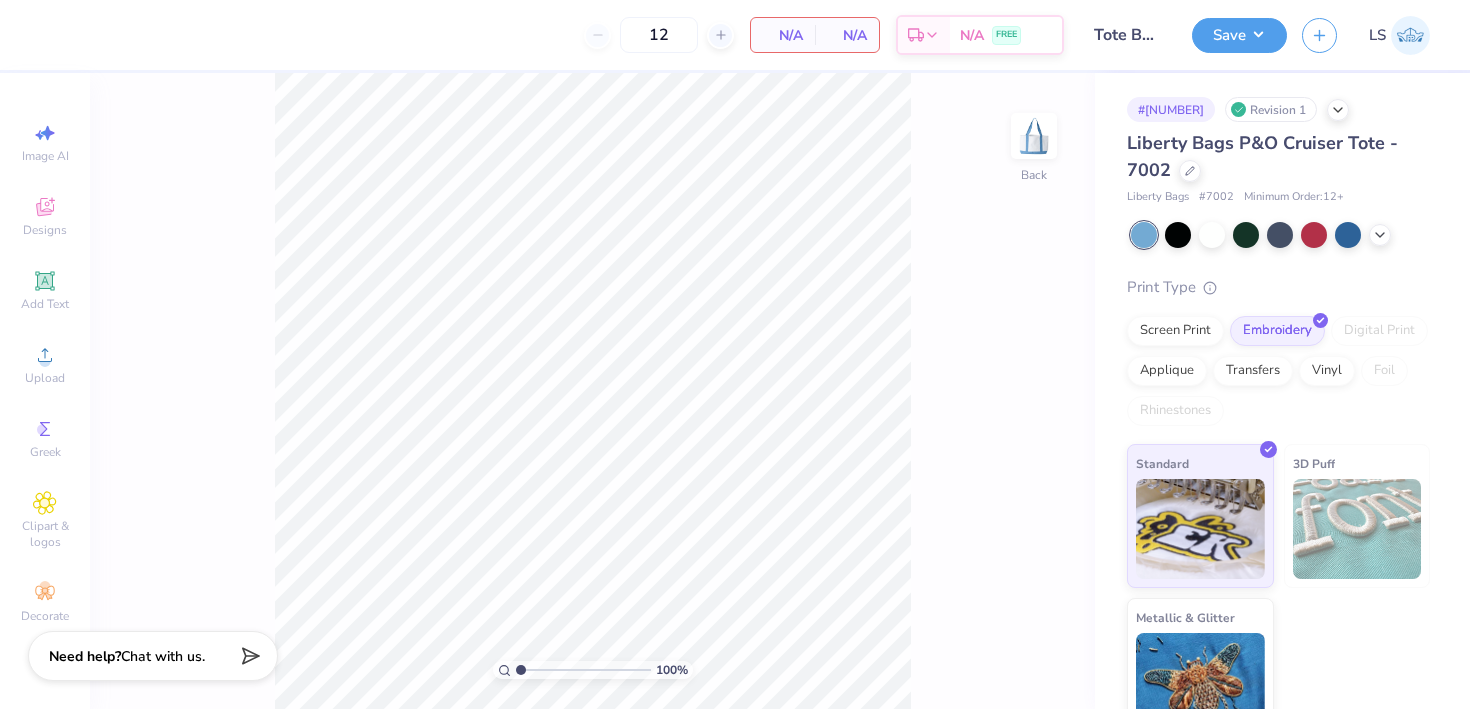 click on "# [NUMBER]" at bounding box center (1171, 109) 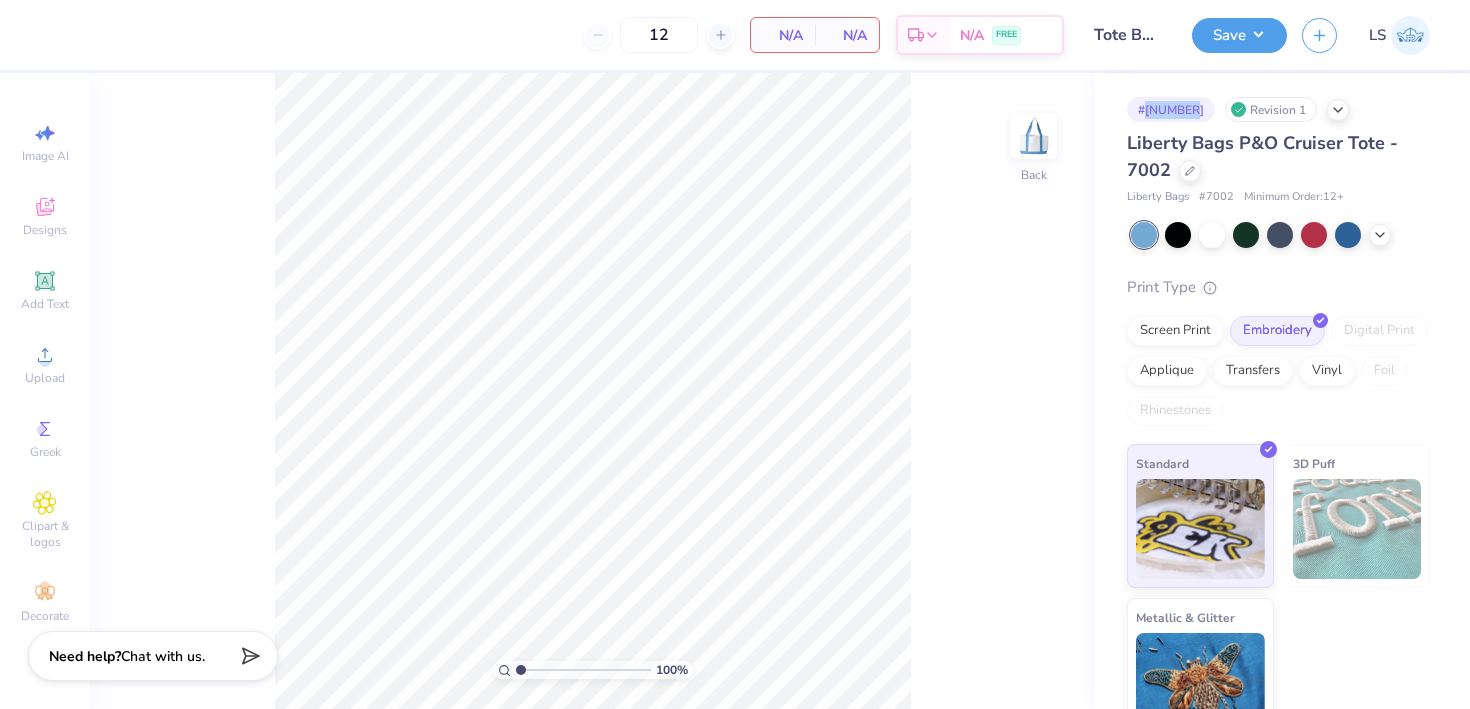 click on "# [NUMBER]" at bounding box center (1171, 109) 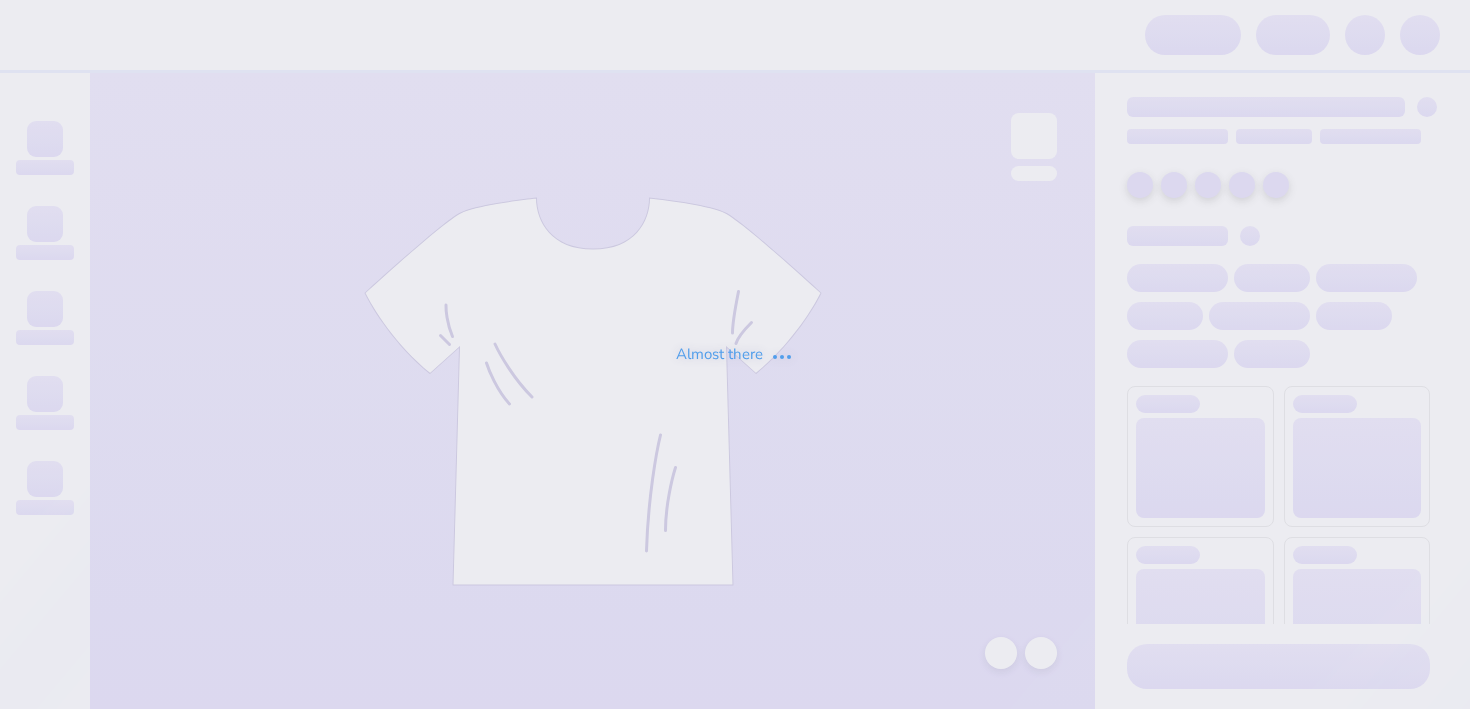 scroll, scrollTop: 0, scrollLeft: 0, axis: both 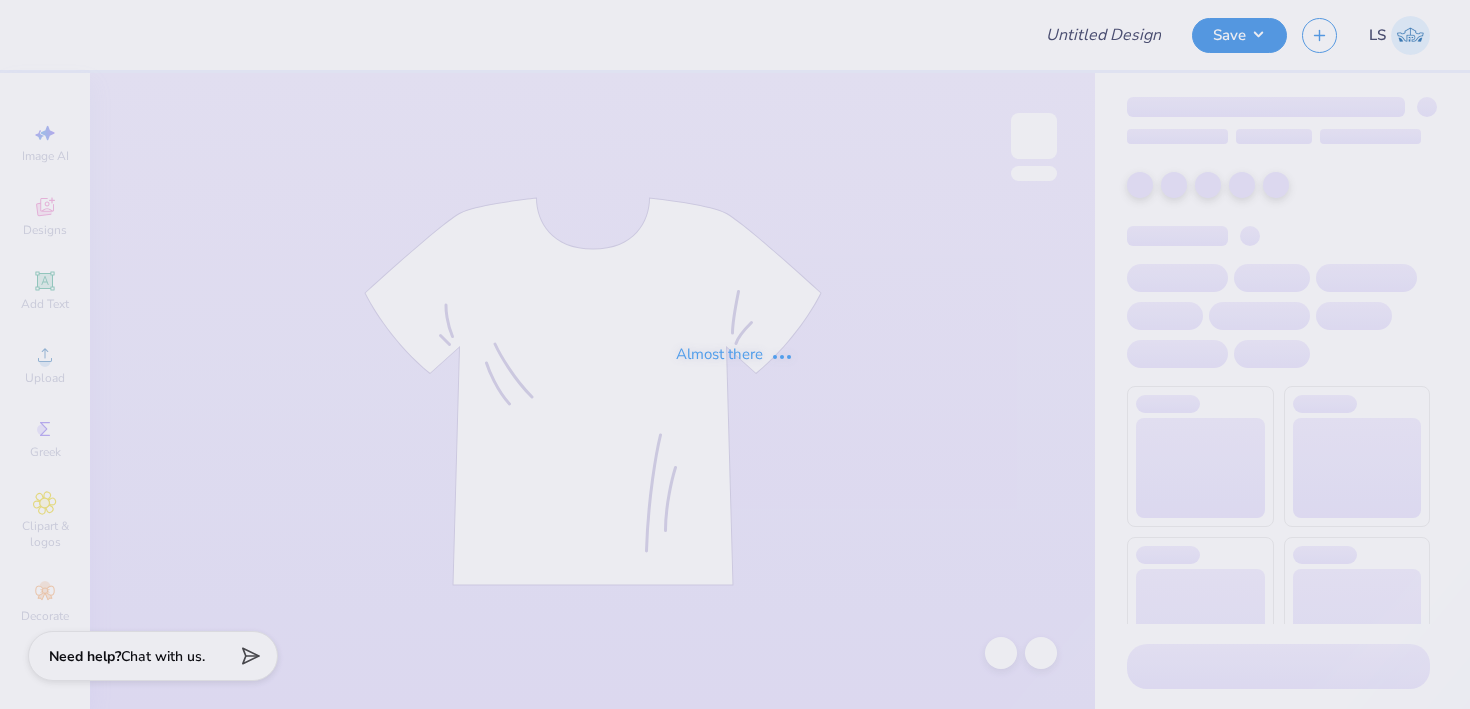 type on "Tote Bag ACTC" 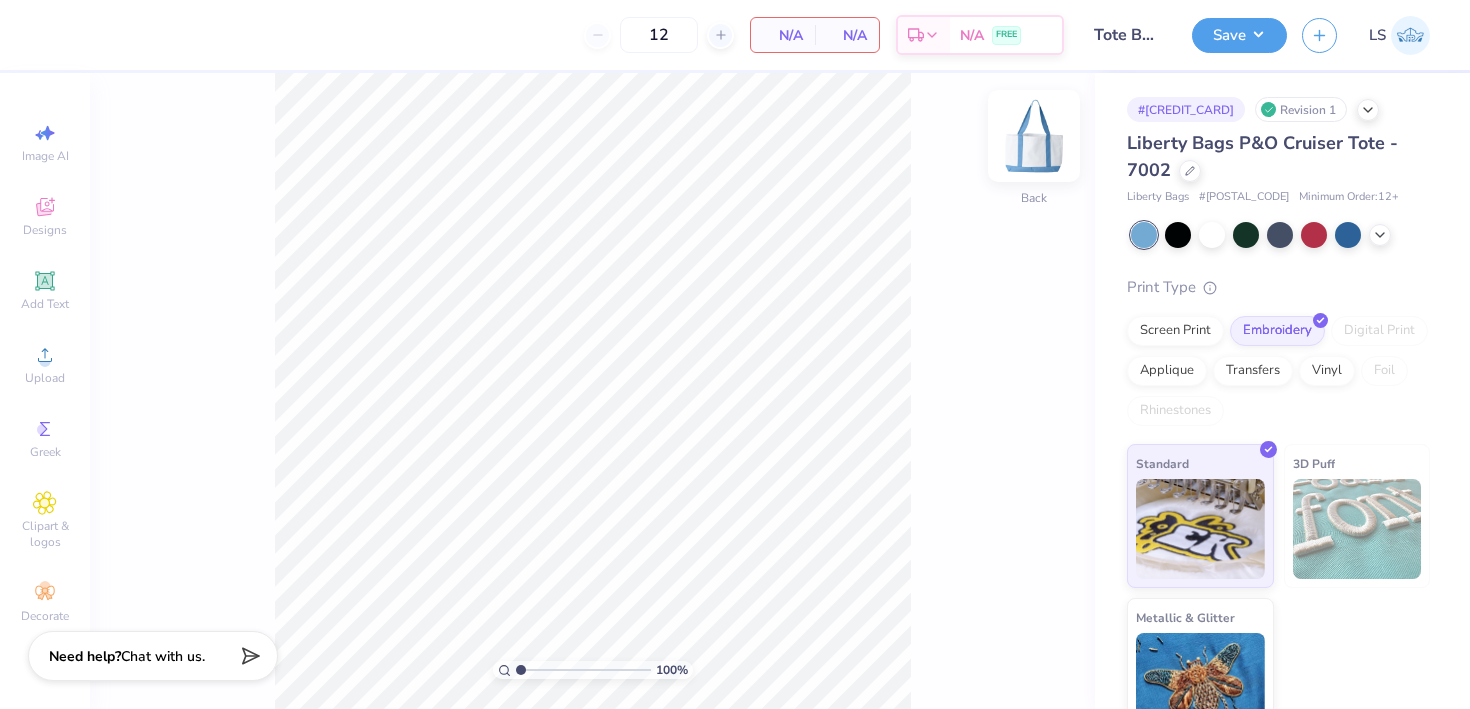 click at bounding box center [1034, 136] 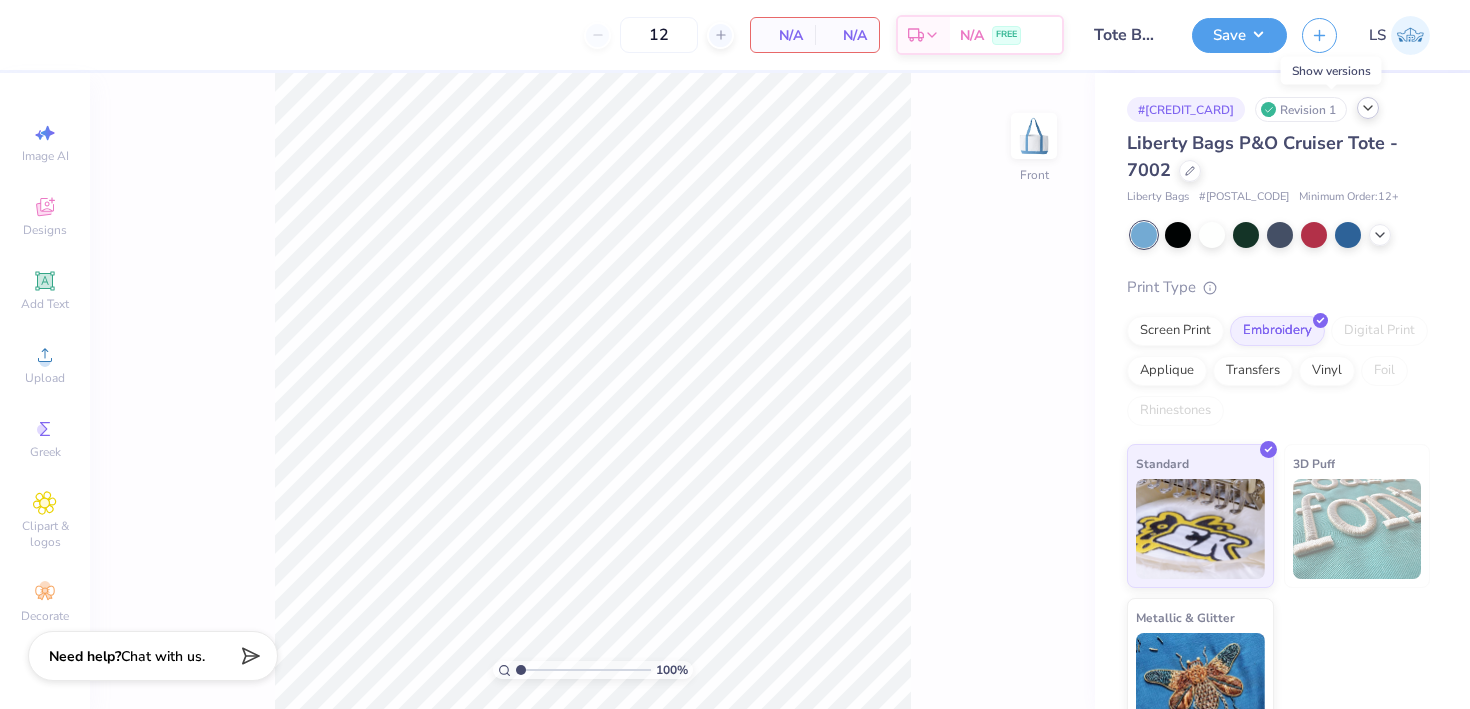 click 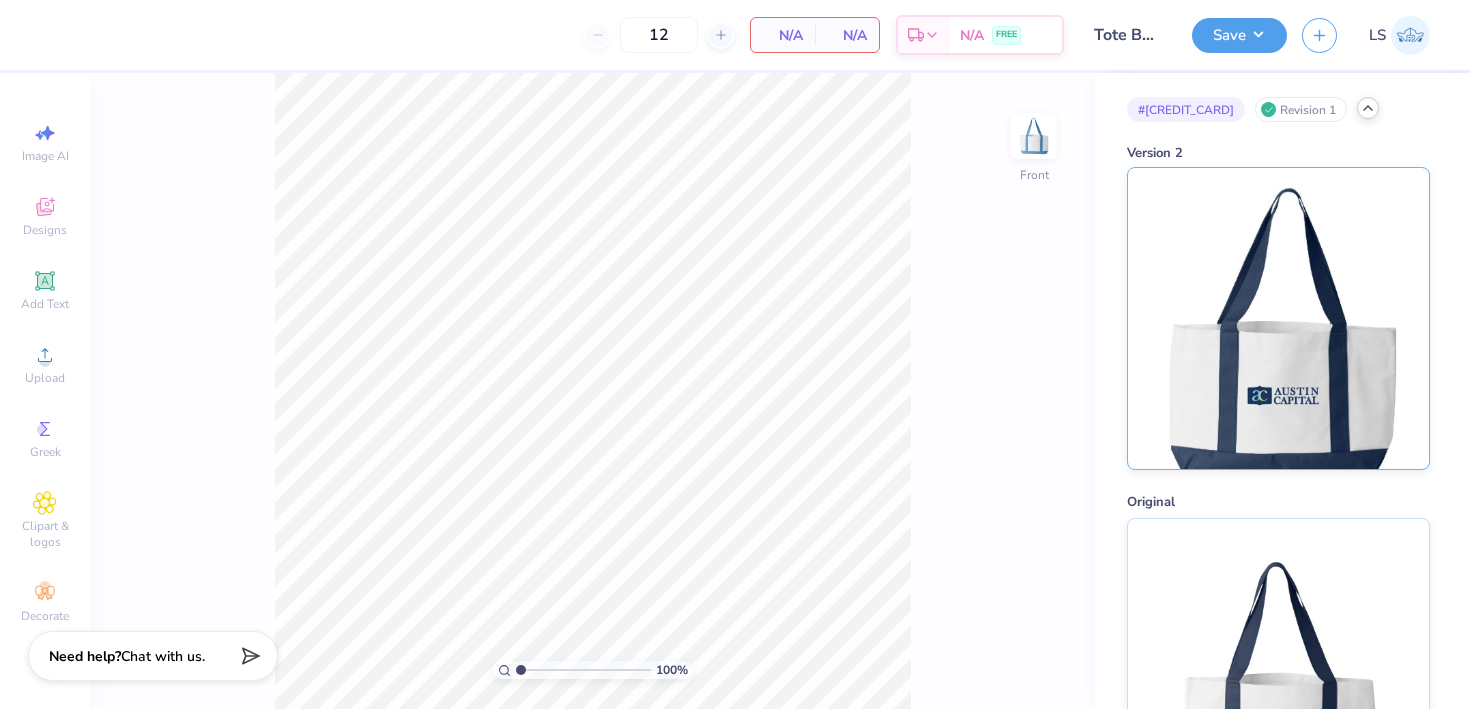 click at bounding box center (1278, 318) 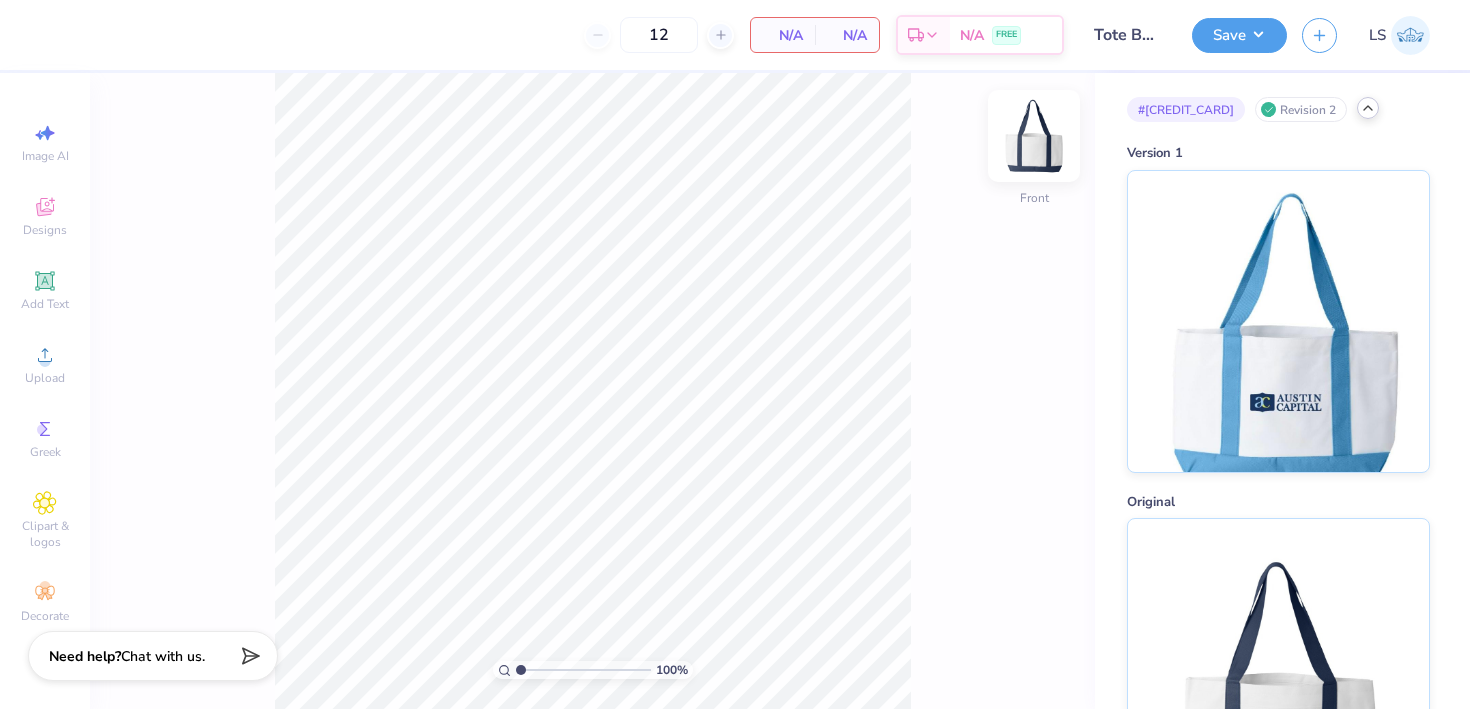 click at bounding box center (1034, 136) 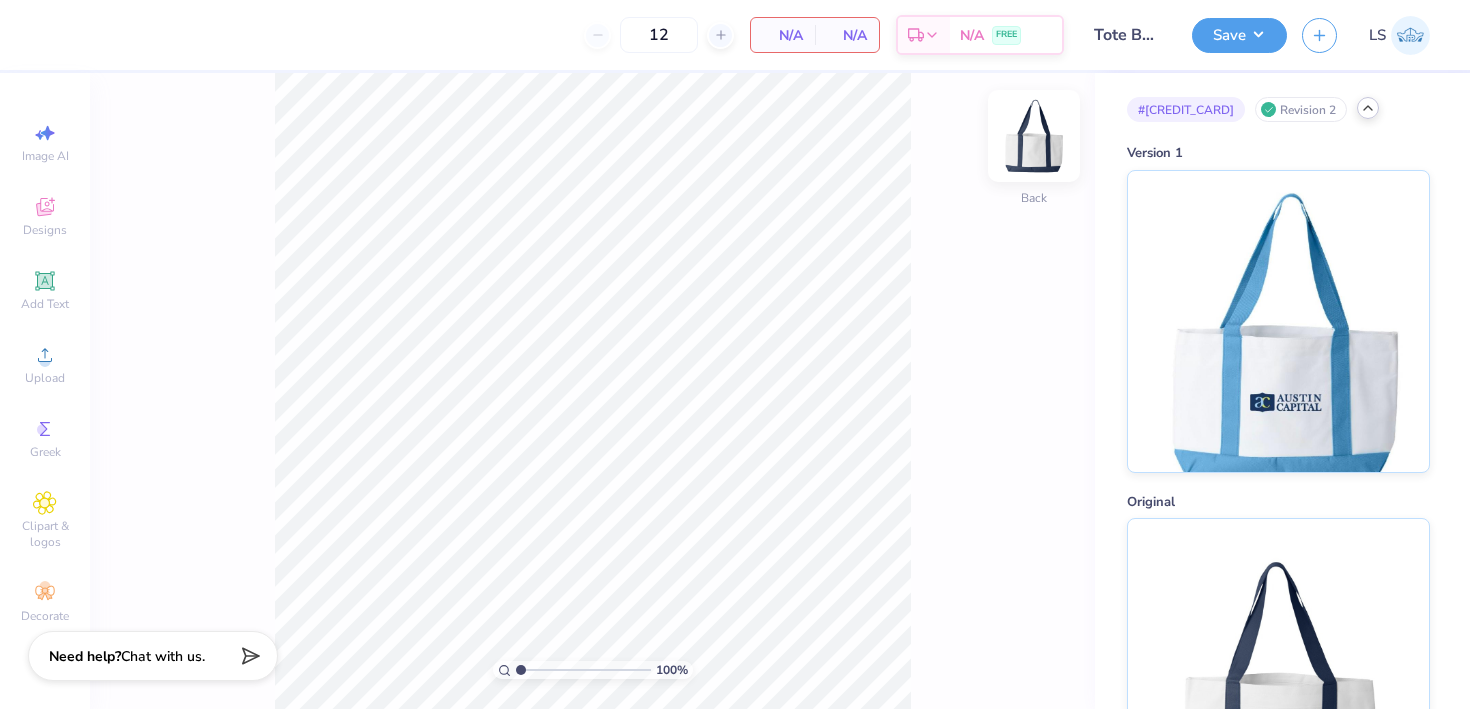 click at bounding box center (1034, 136) 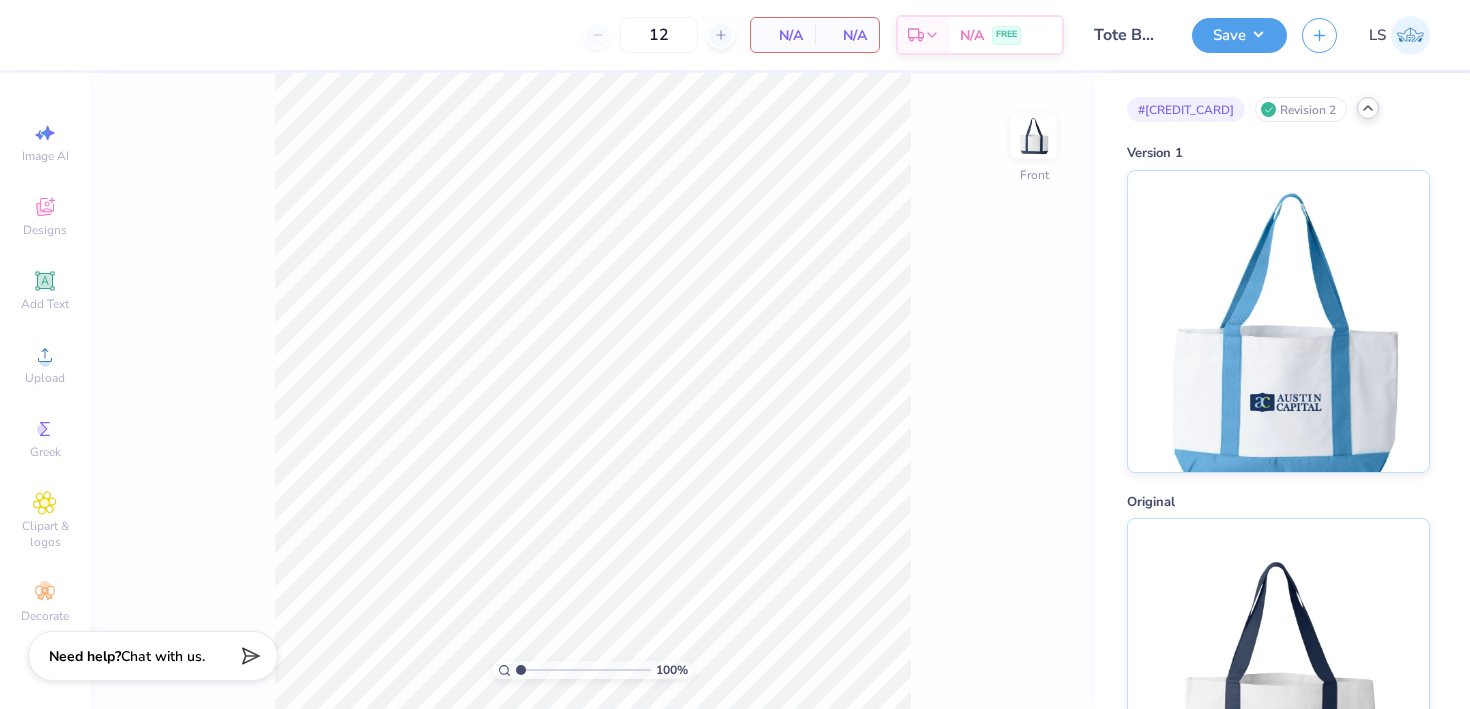 click at bounding box center [1034, 136] 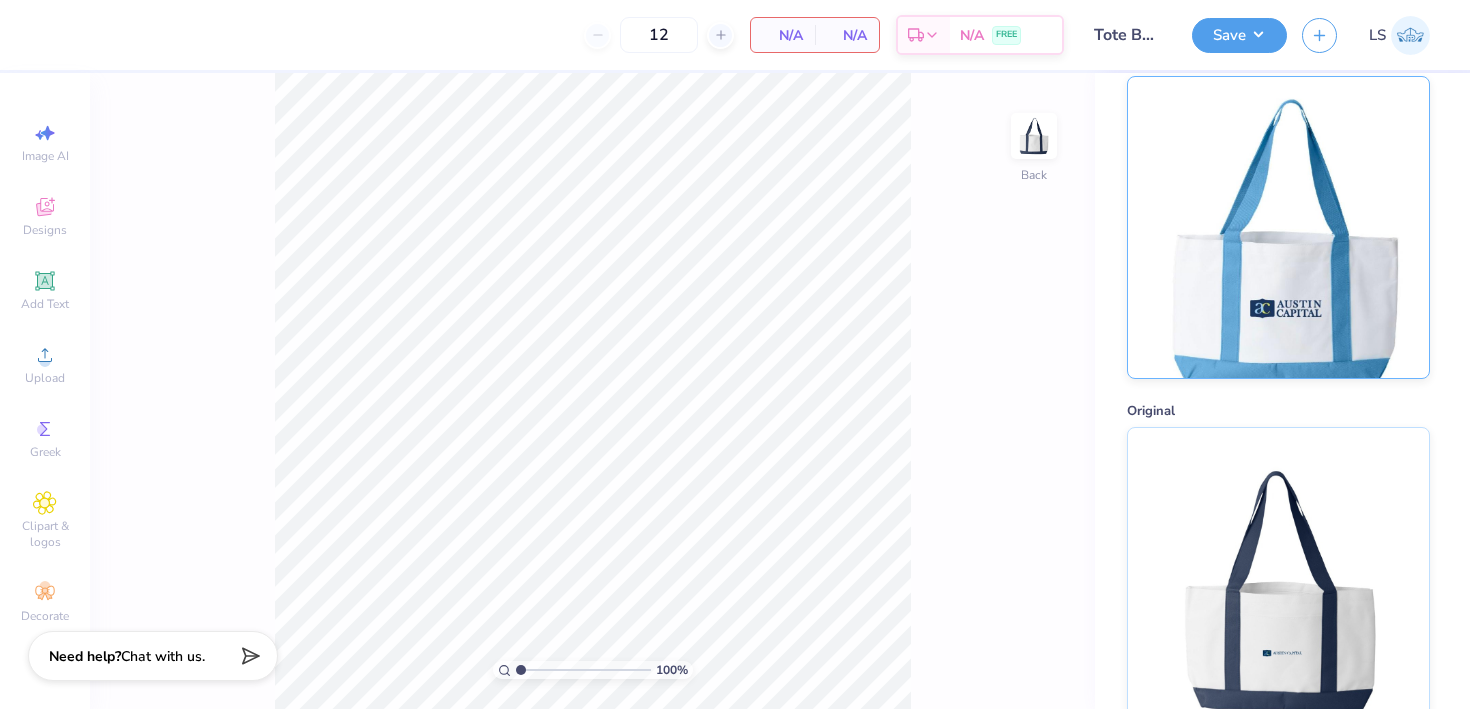 scroll, scrollTop: 0, scrollLeft: 0, axis: both 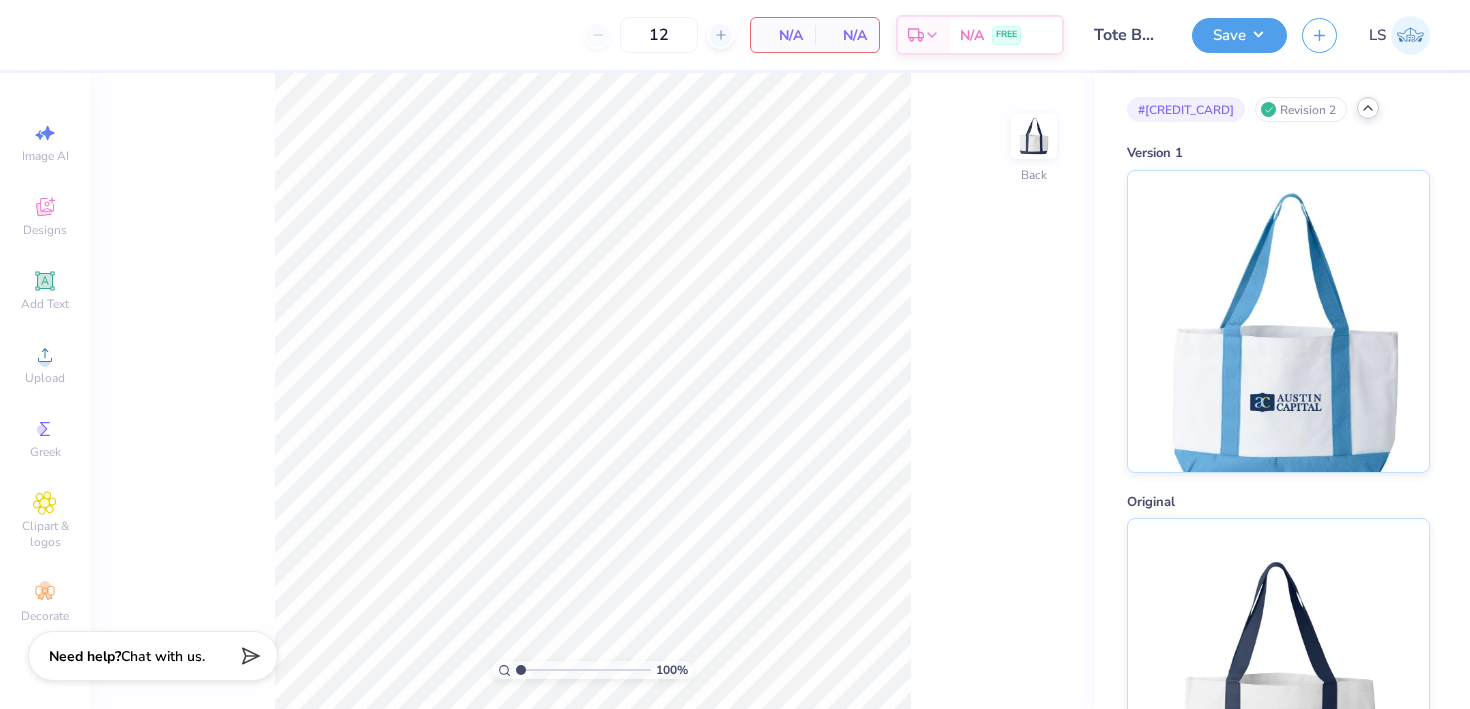 click 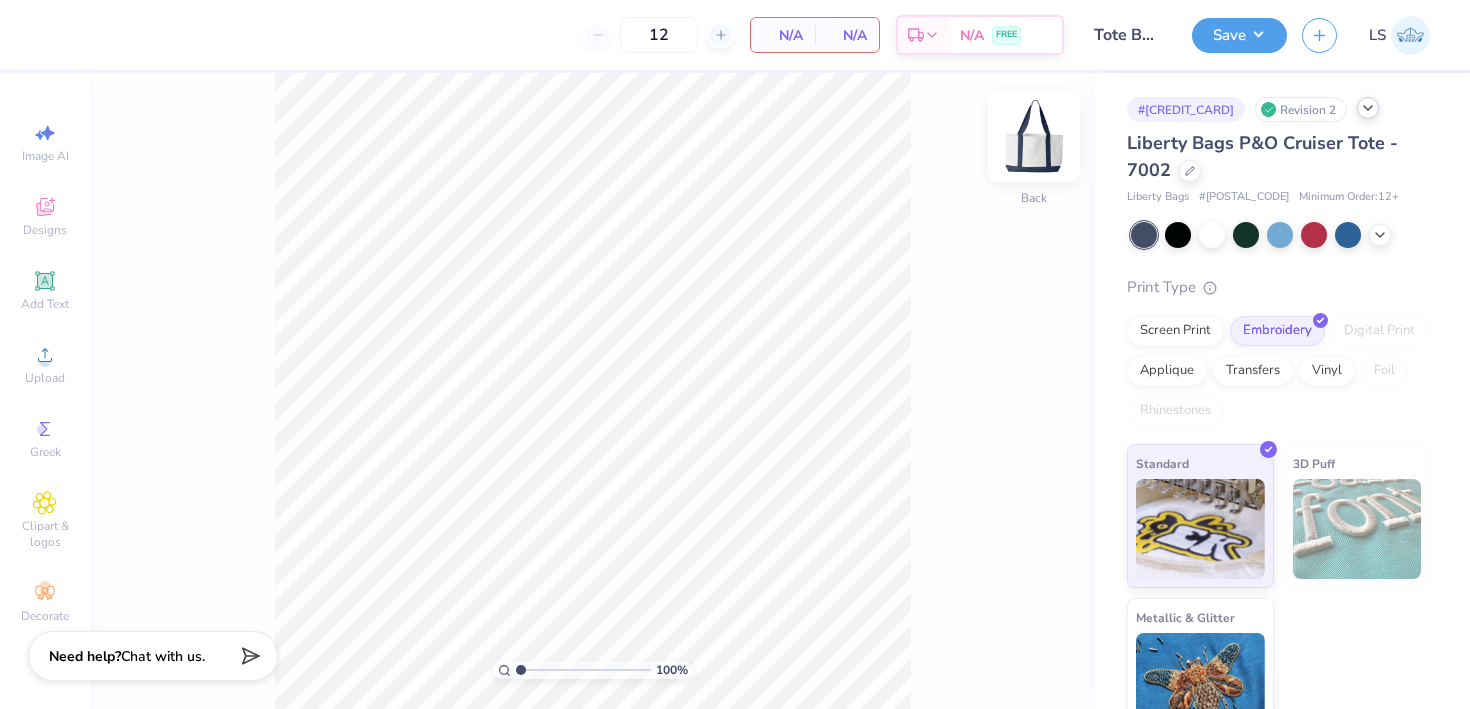 click at bounding box center (1034, 136) 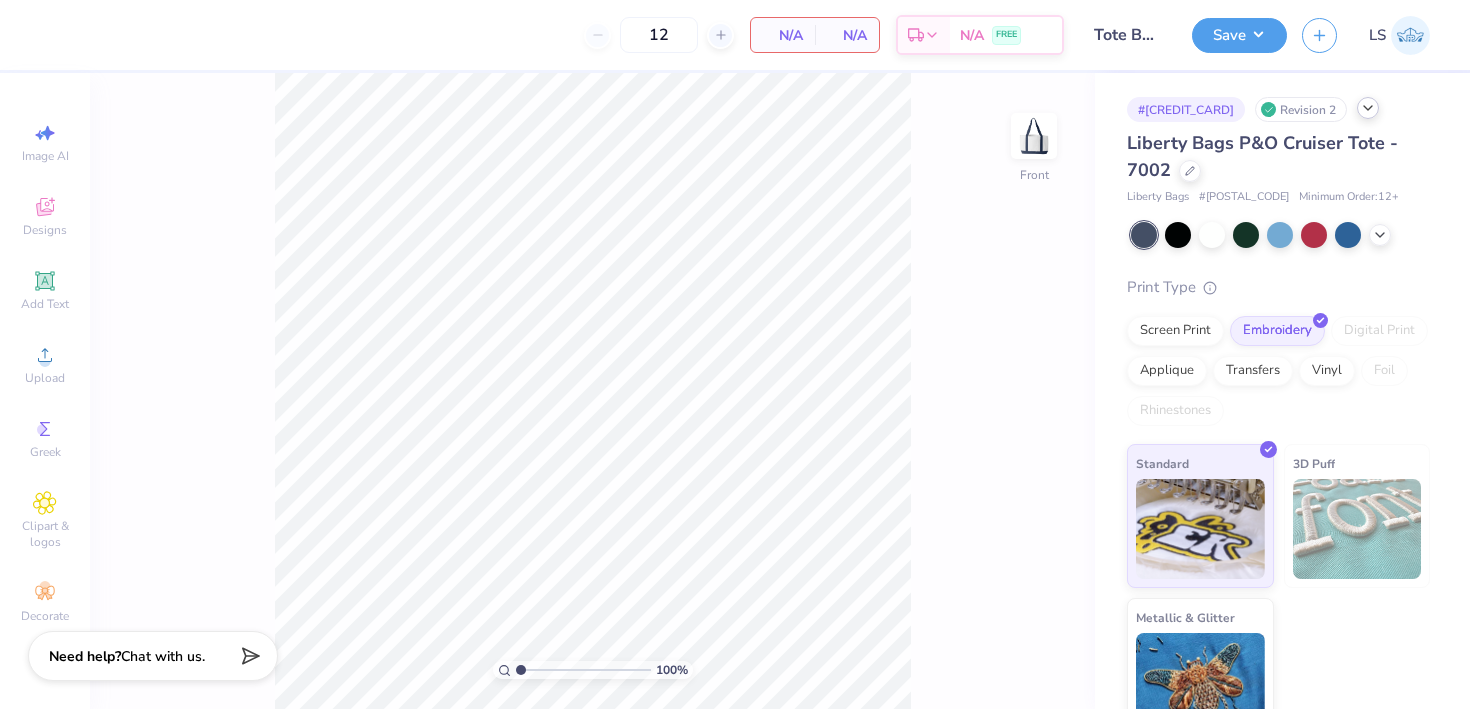 click at bounding box center (1034, 136) 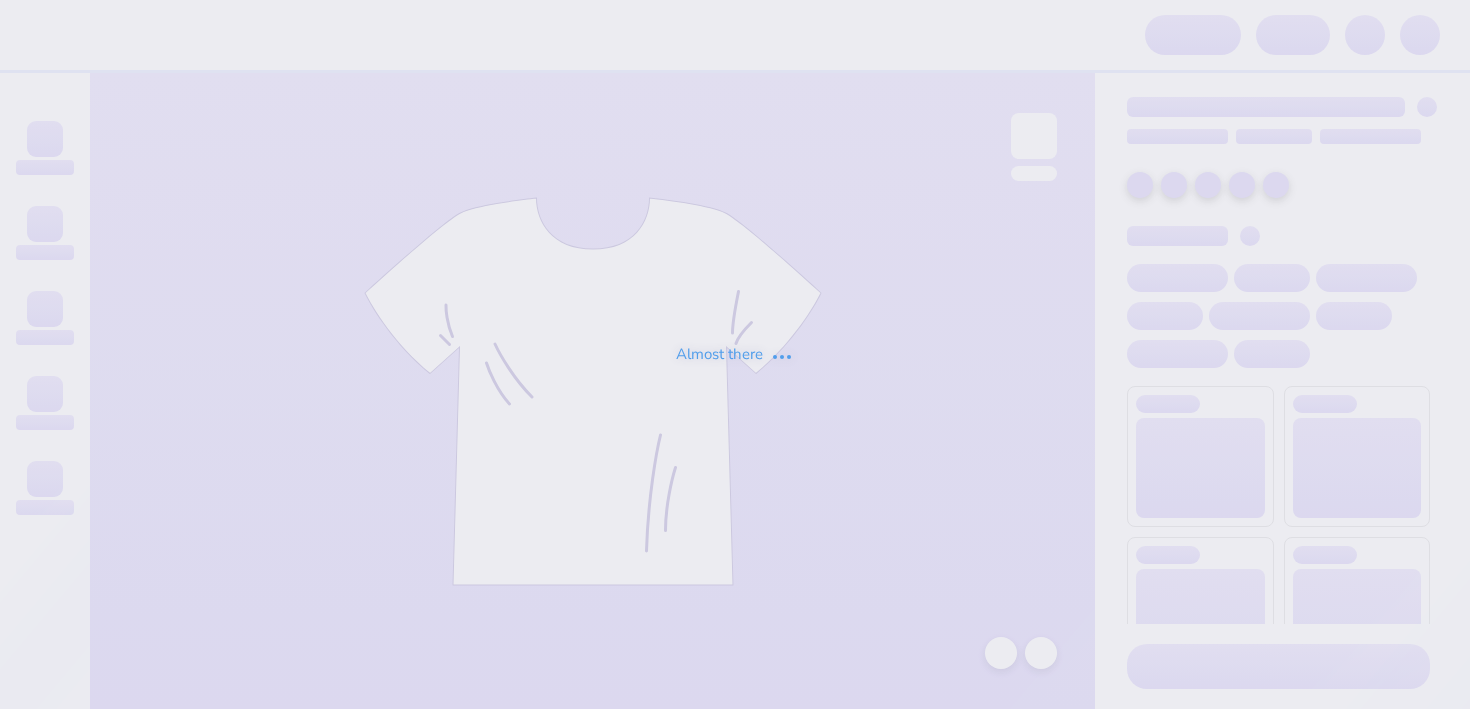 scroll, scrollTop: 0, scrollLeft: 0, axis: both 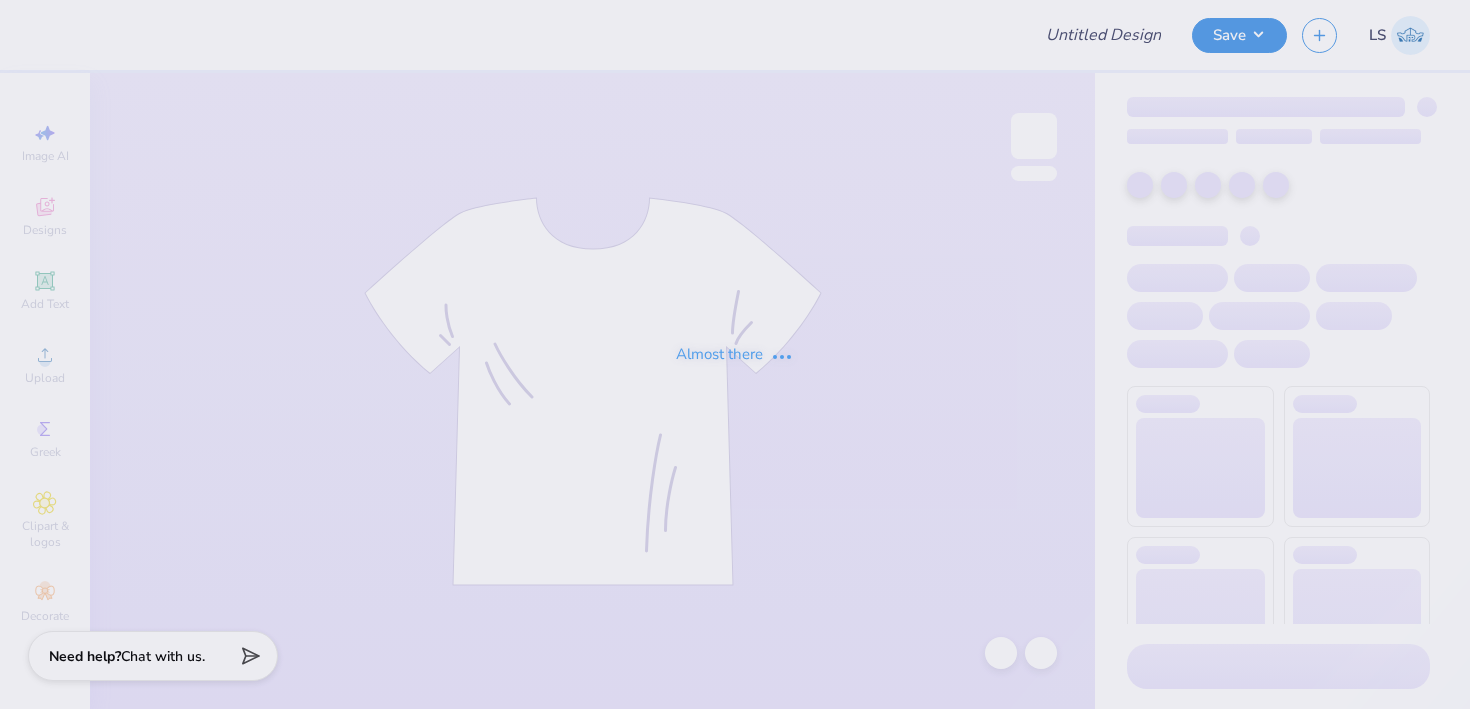 type on "[ALPHANUMERIC]" 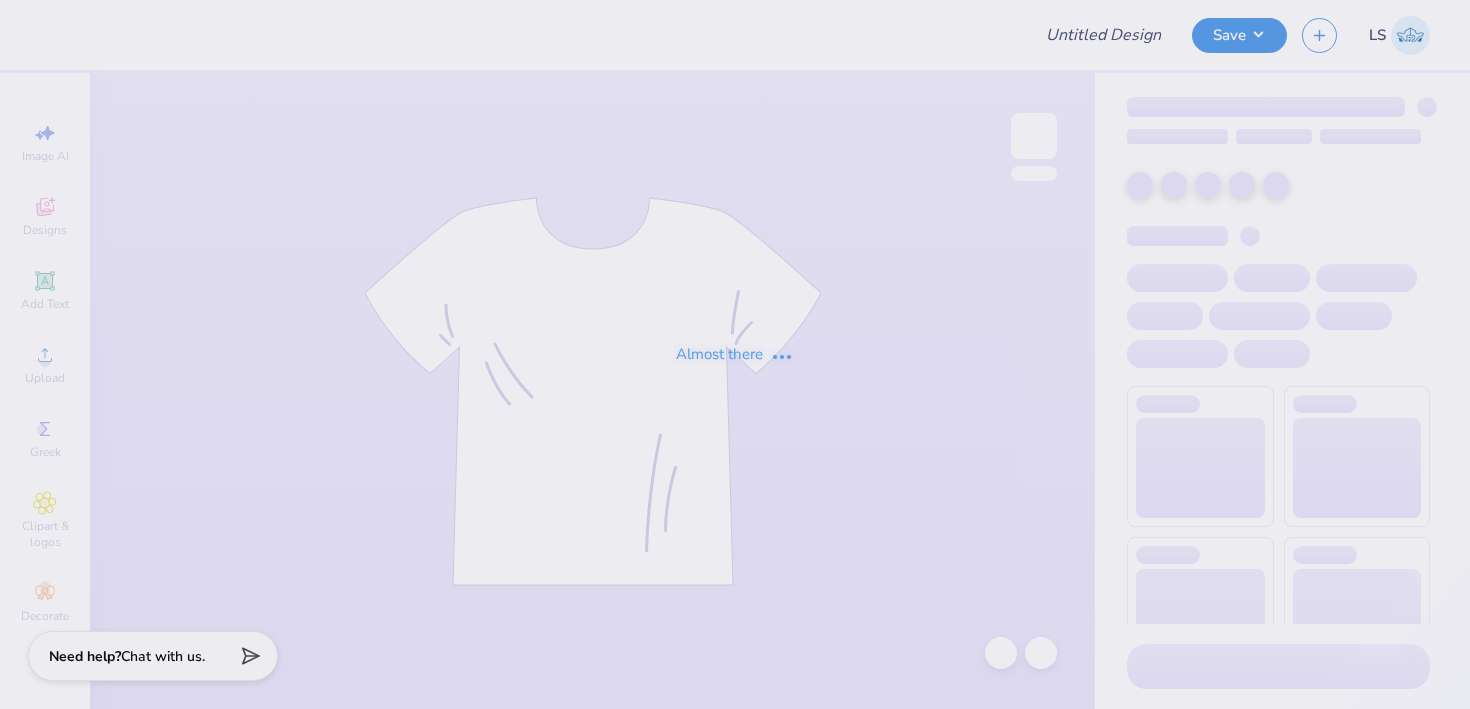 scroll, scrollTop: 0, scrollLeft: 0, axis: both 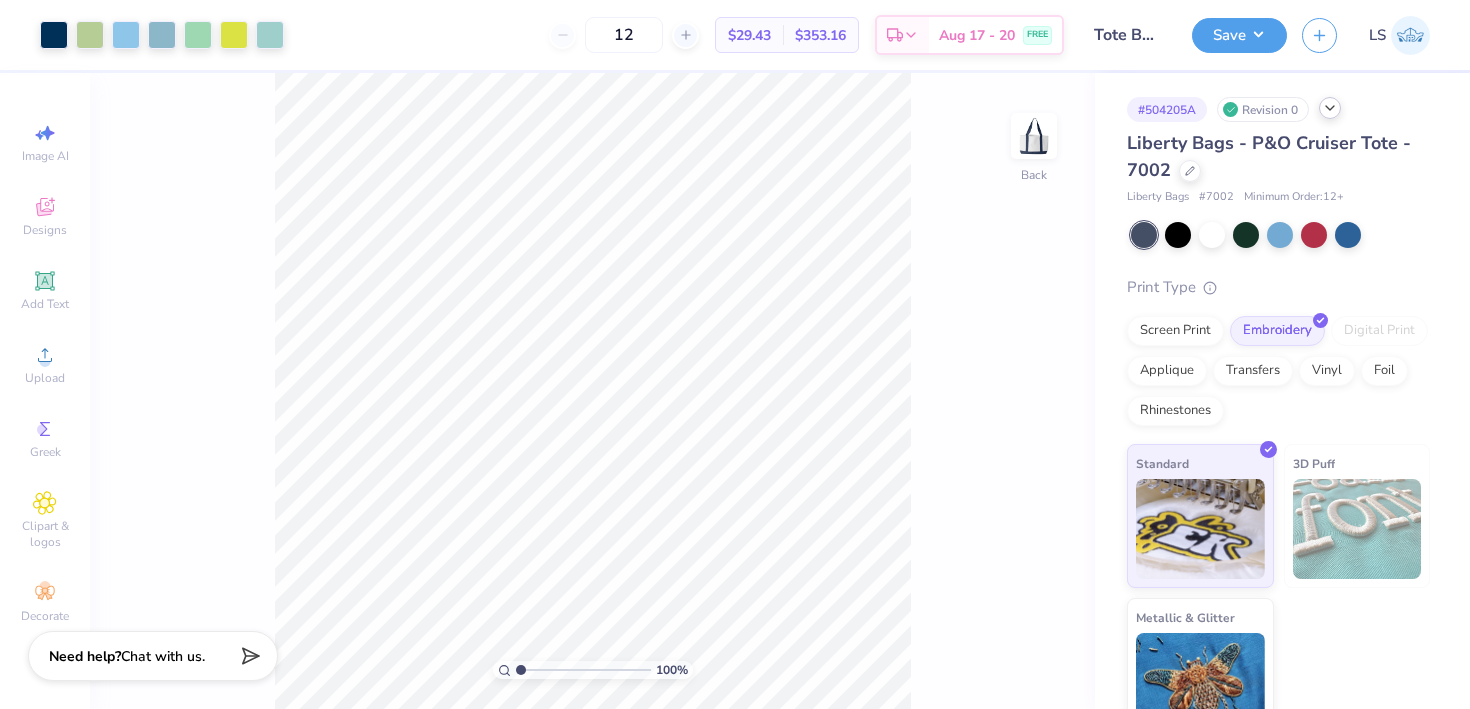 click 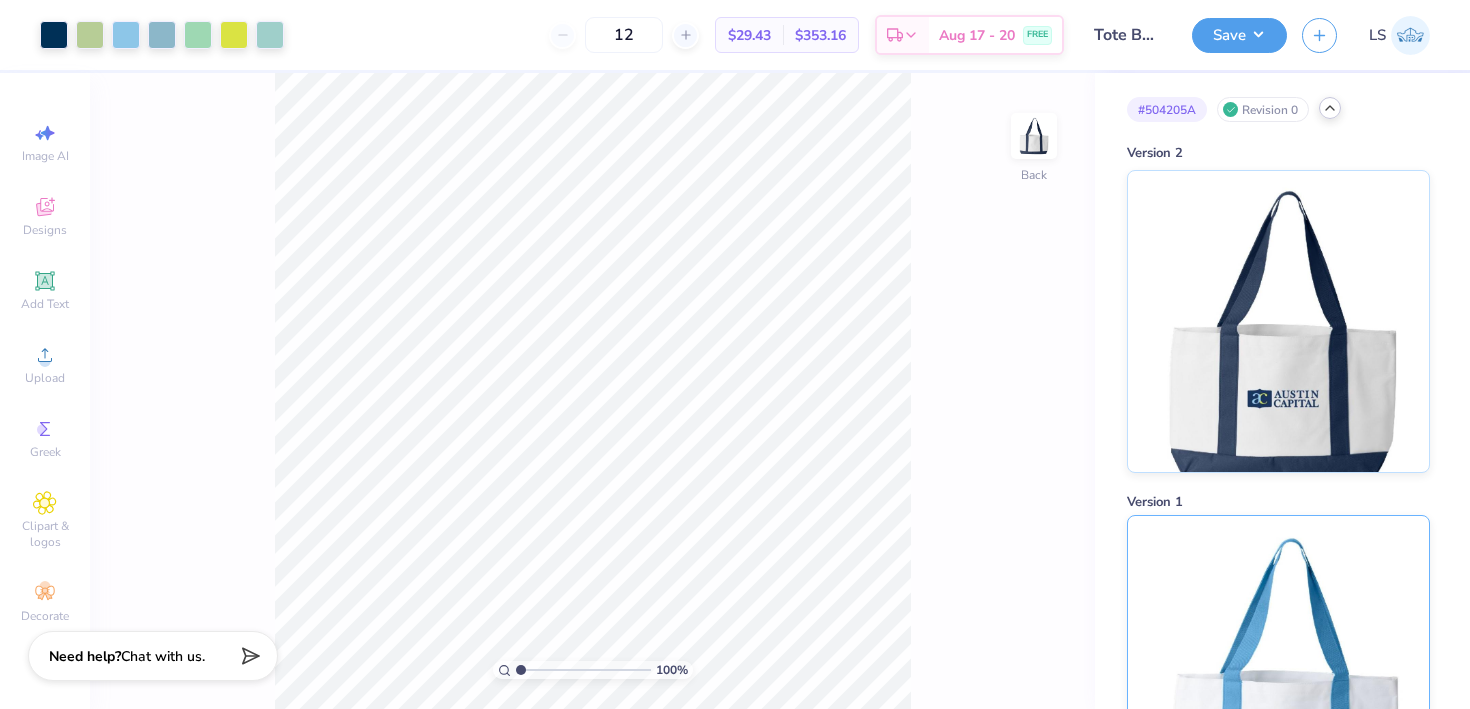 scroll, scrollTop: 125, scrollLeft: 0, axis: vertical 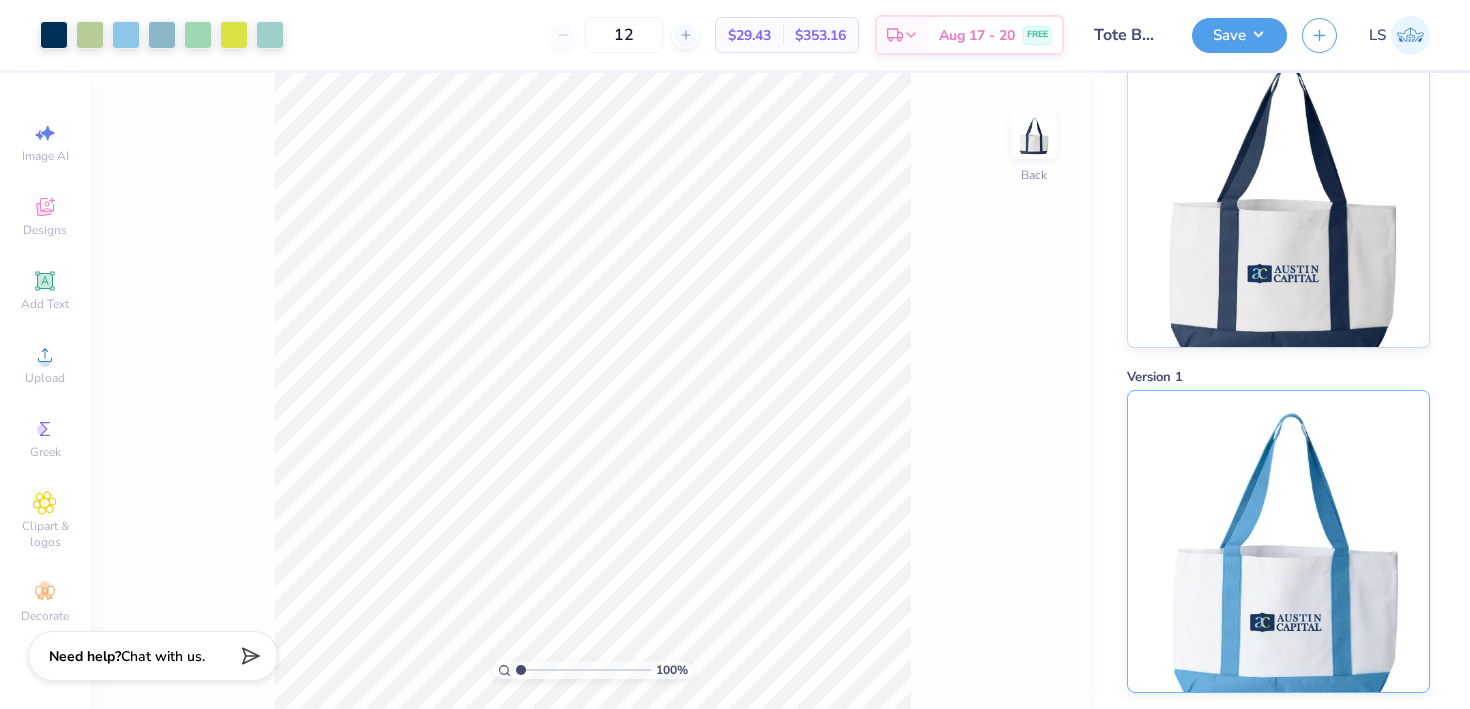 click at bounding box center [1278, 541] 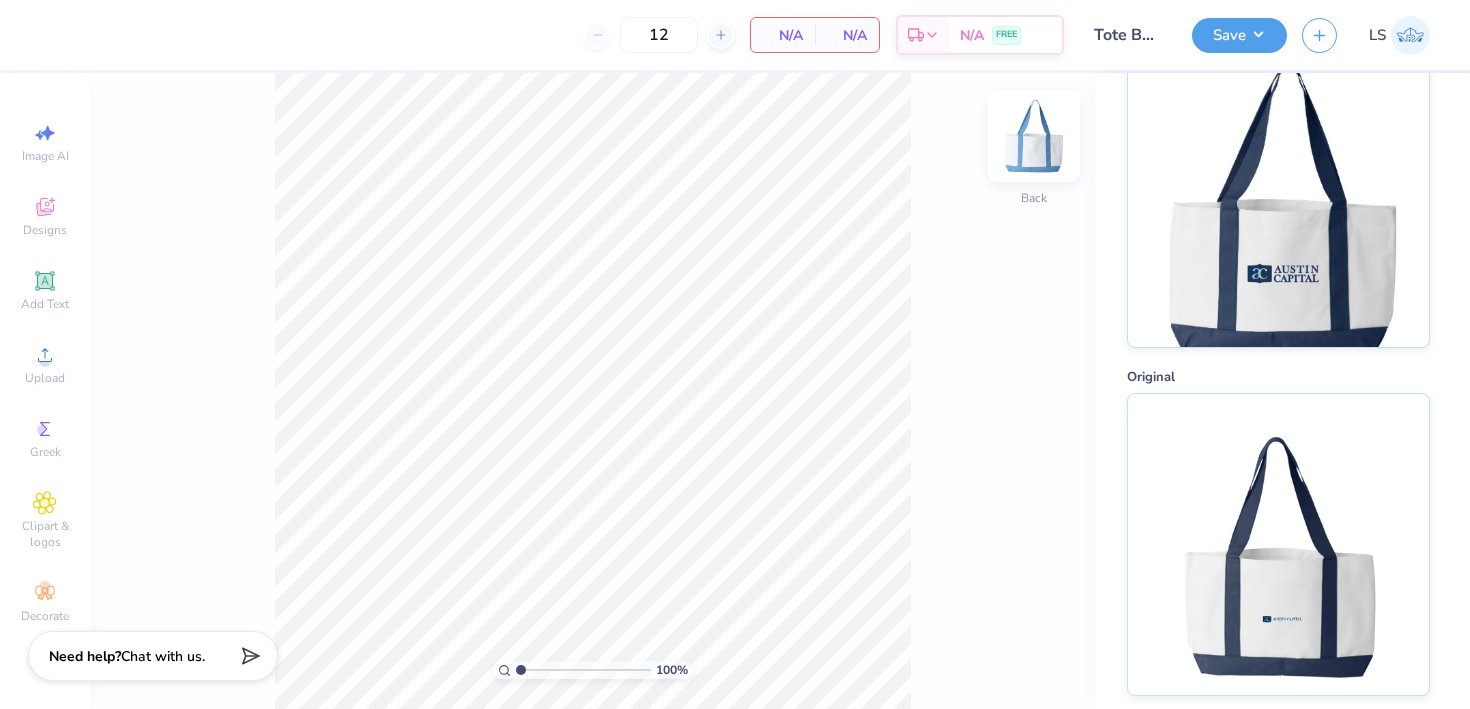 click at bounding box center (1034, 136) 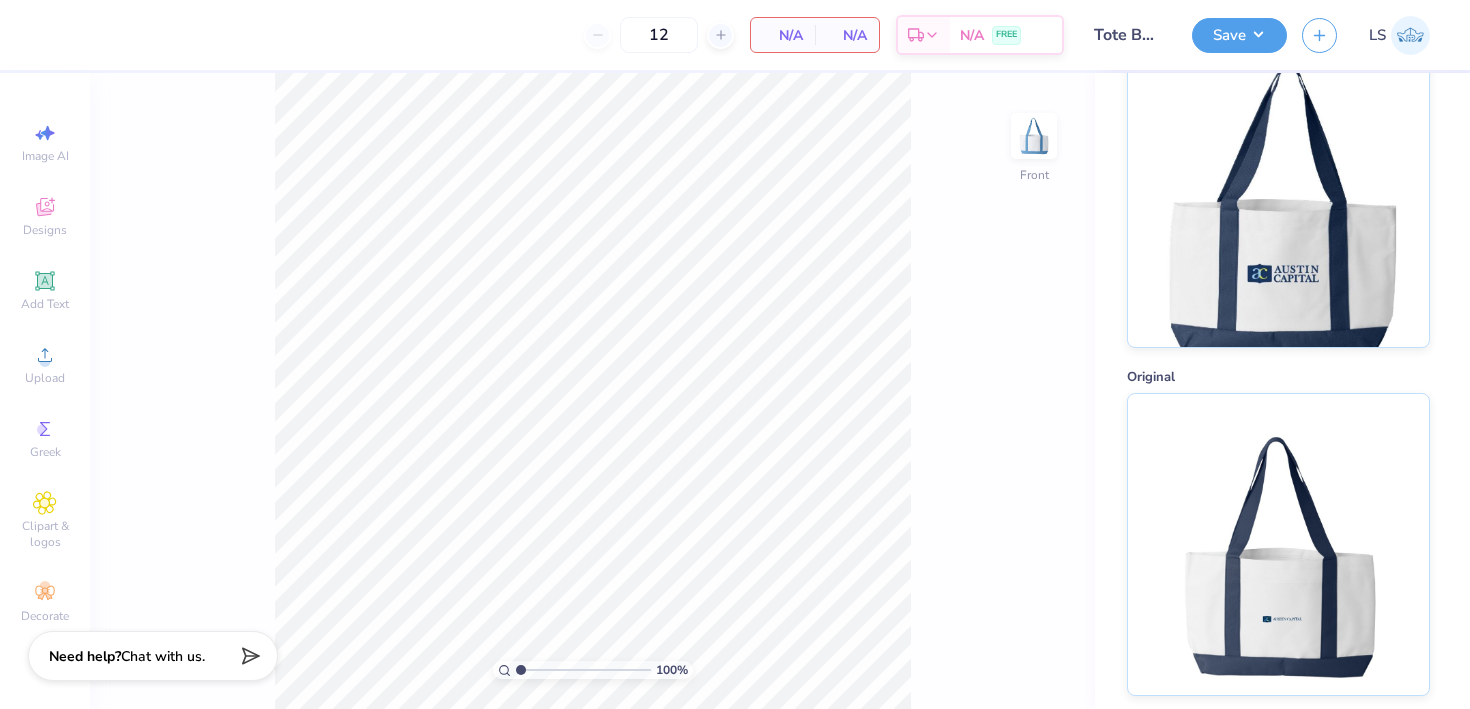 click at bounding box center [1034, 136] 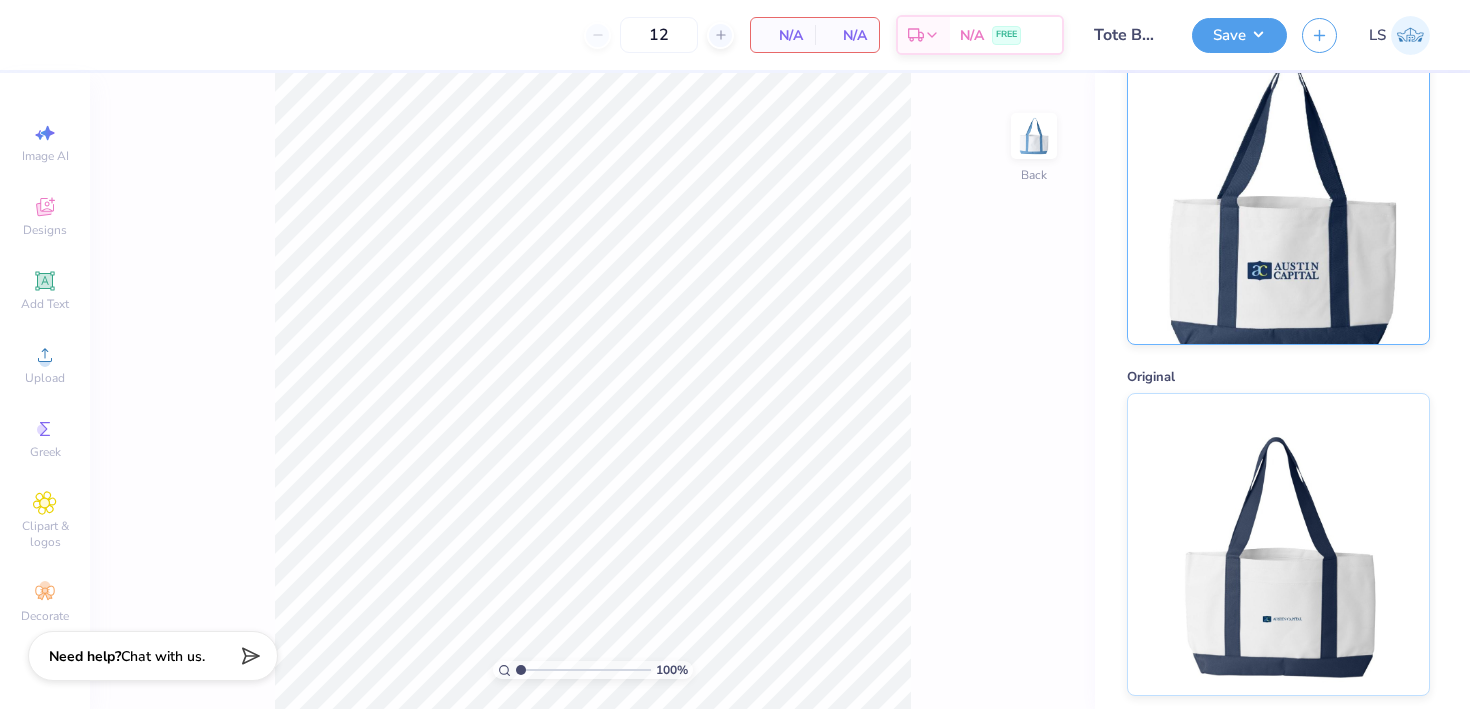 click at bounding box center (1278, 193) 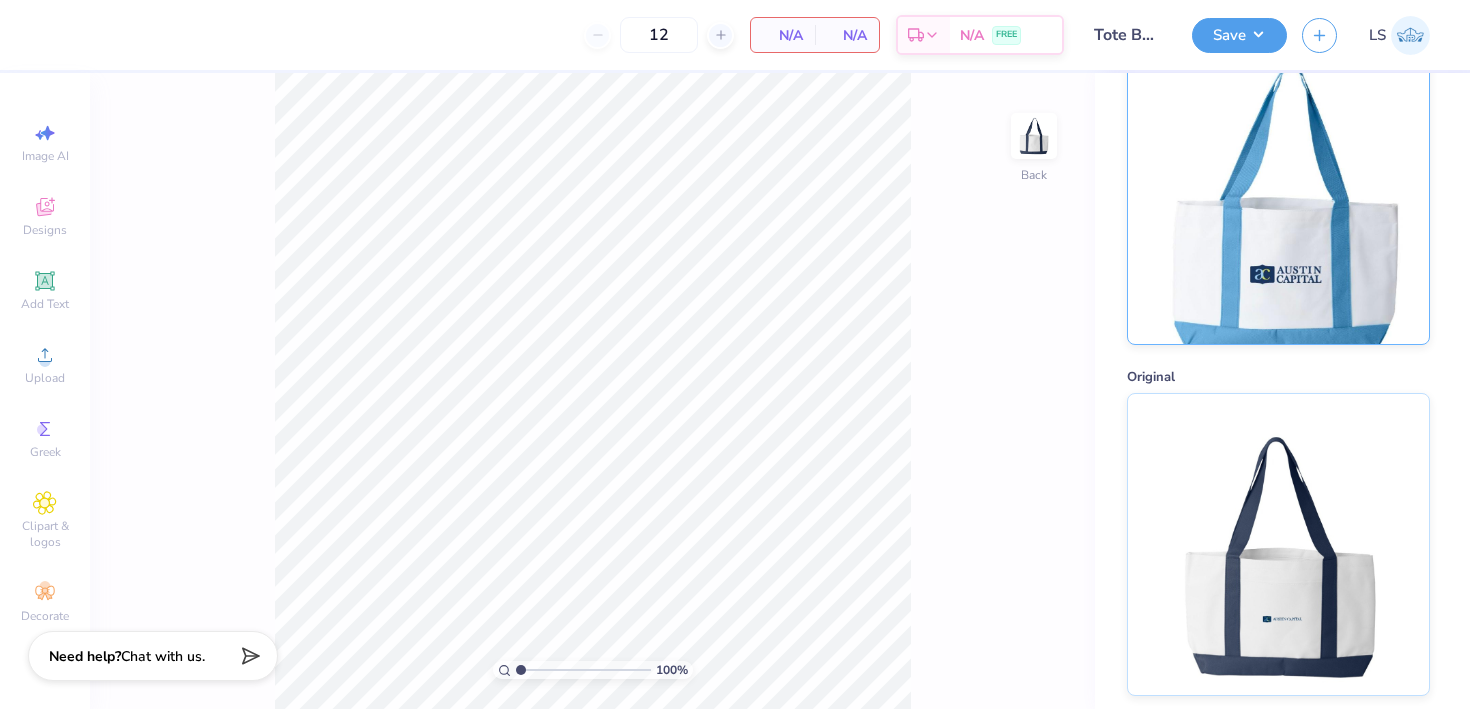 scroll, scrollTop: 0, scrollLeft: 0, axis: both 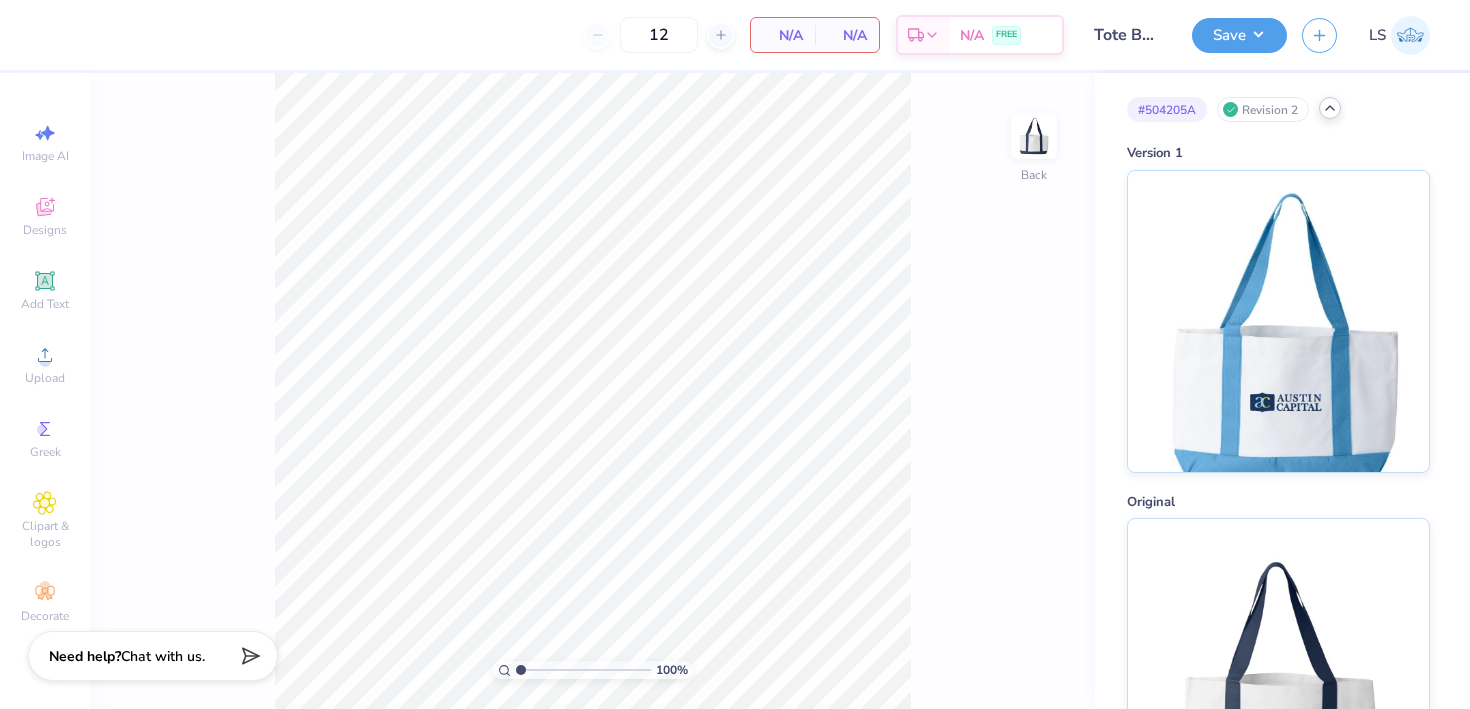 click on "Revision 2" at bounding box center (1263, 109) 